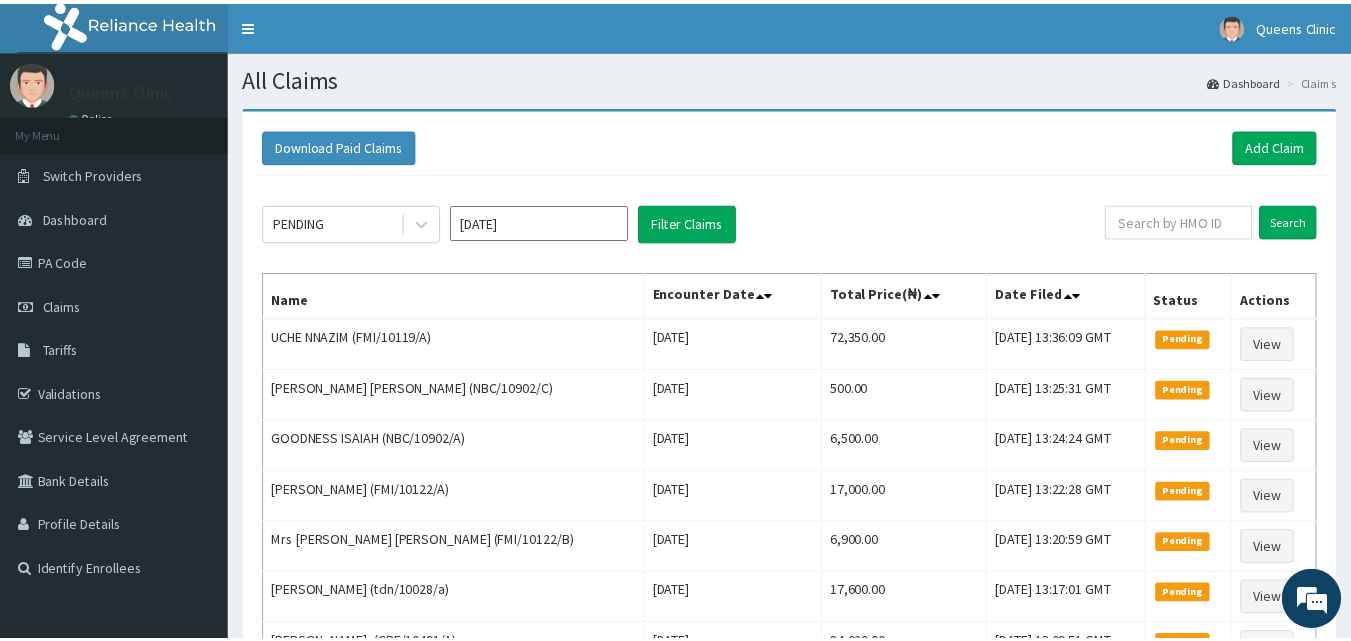 scroll, scrollTop: 0, scrollLeft: 0, axis: both 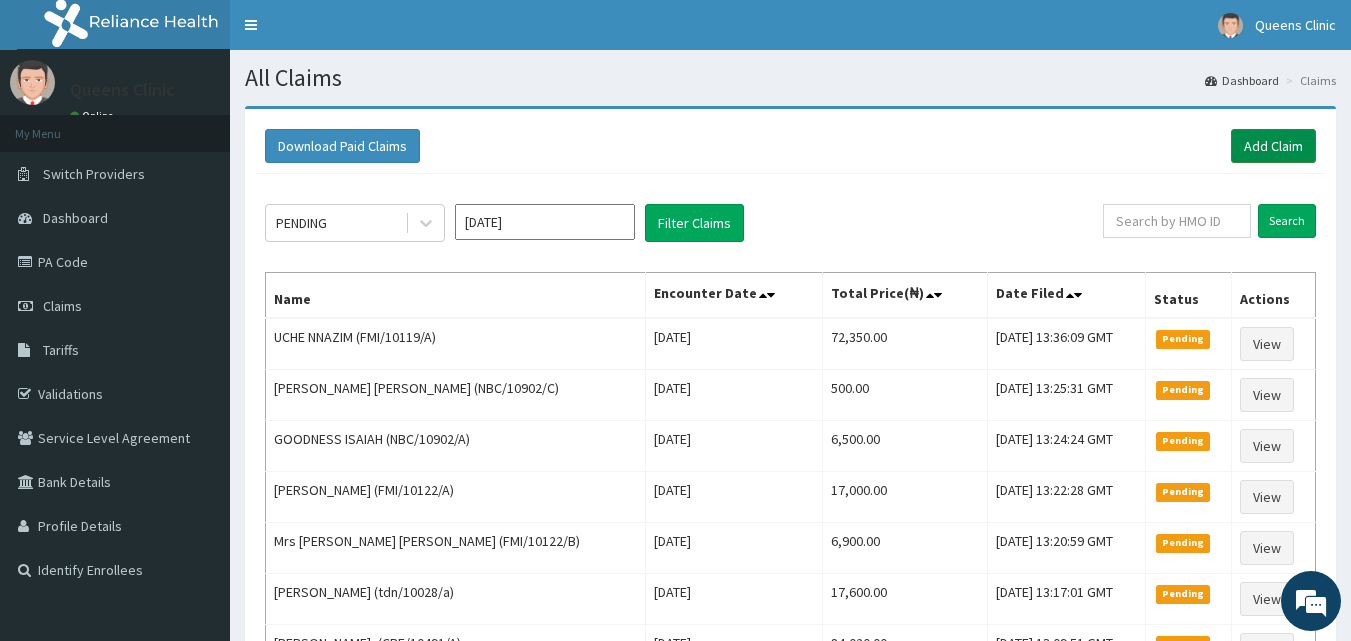 click on "Add Claim" at bounding box center (1273, 146) 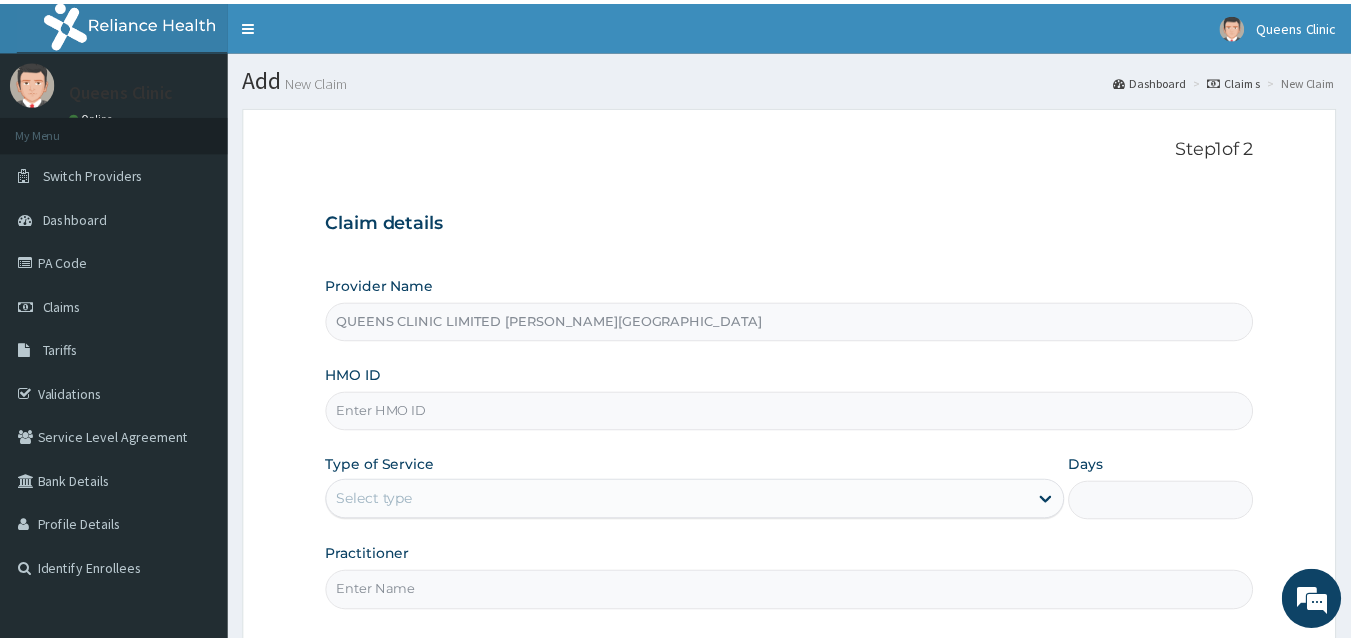 scroll, scrollTop: 0, scrollLeft: 0, axis: both 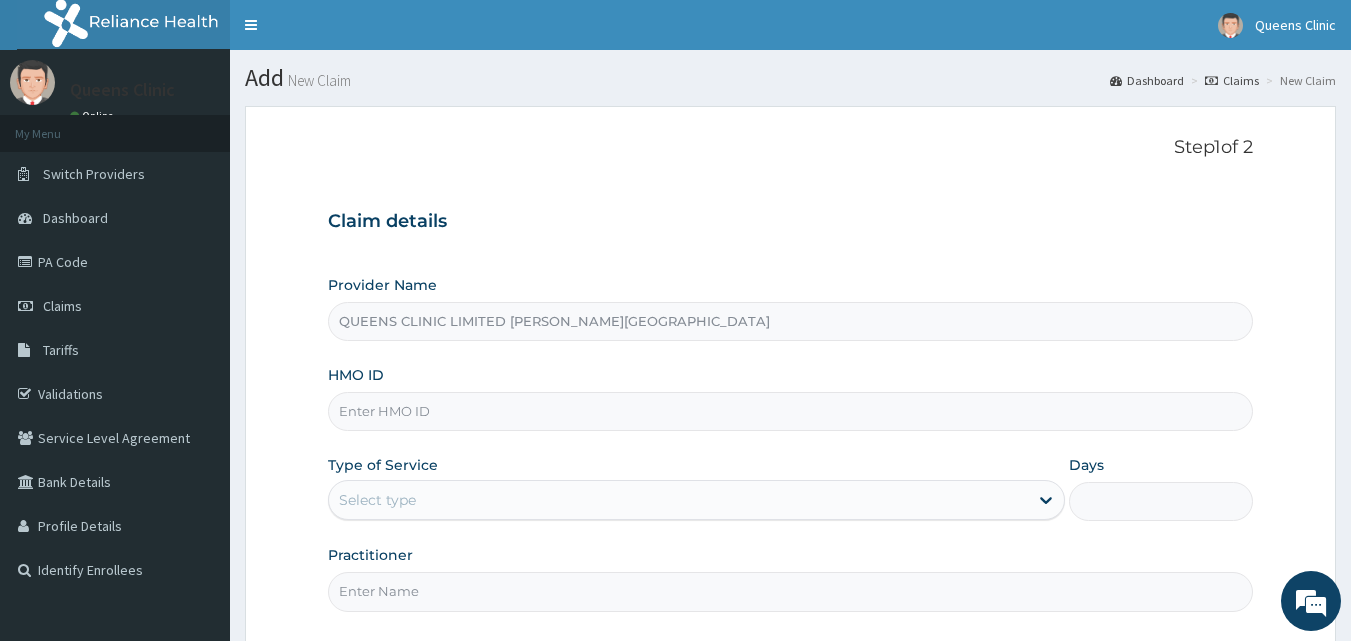 click on "HMO ID" at bounding box center [791, 411] 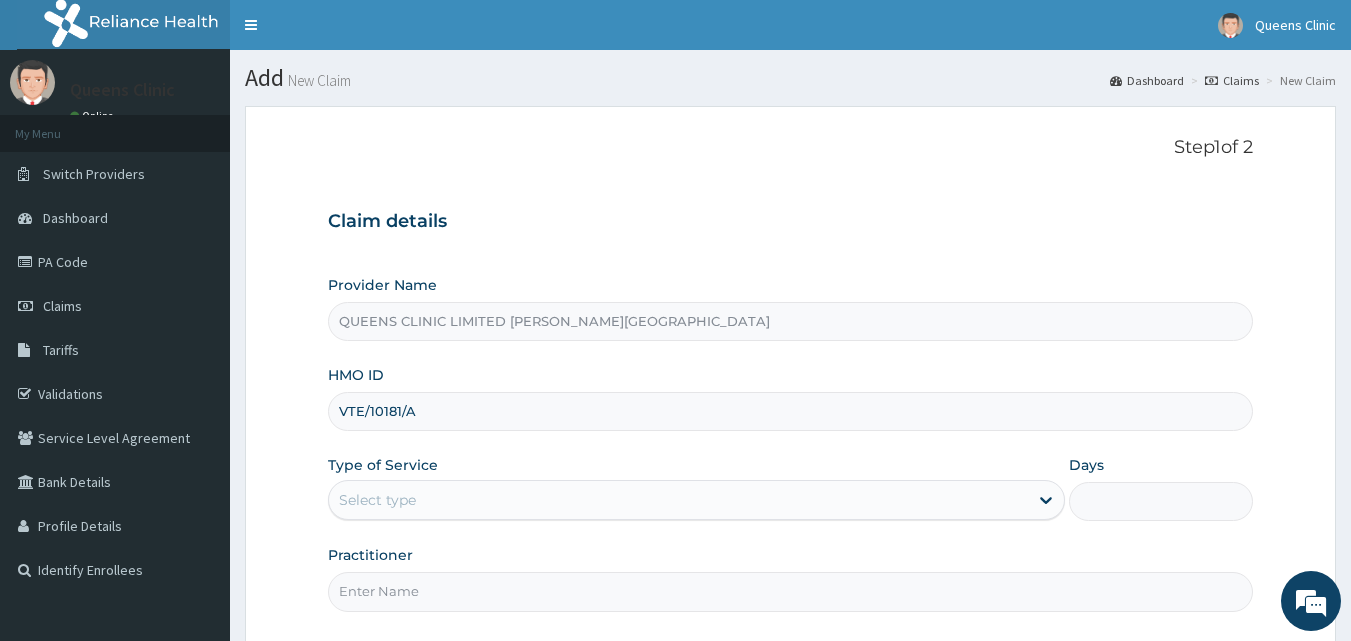 type on "VTE/10181/A" 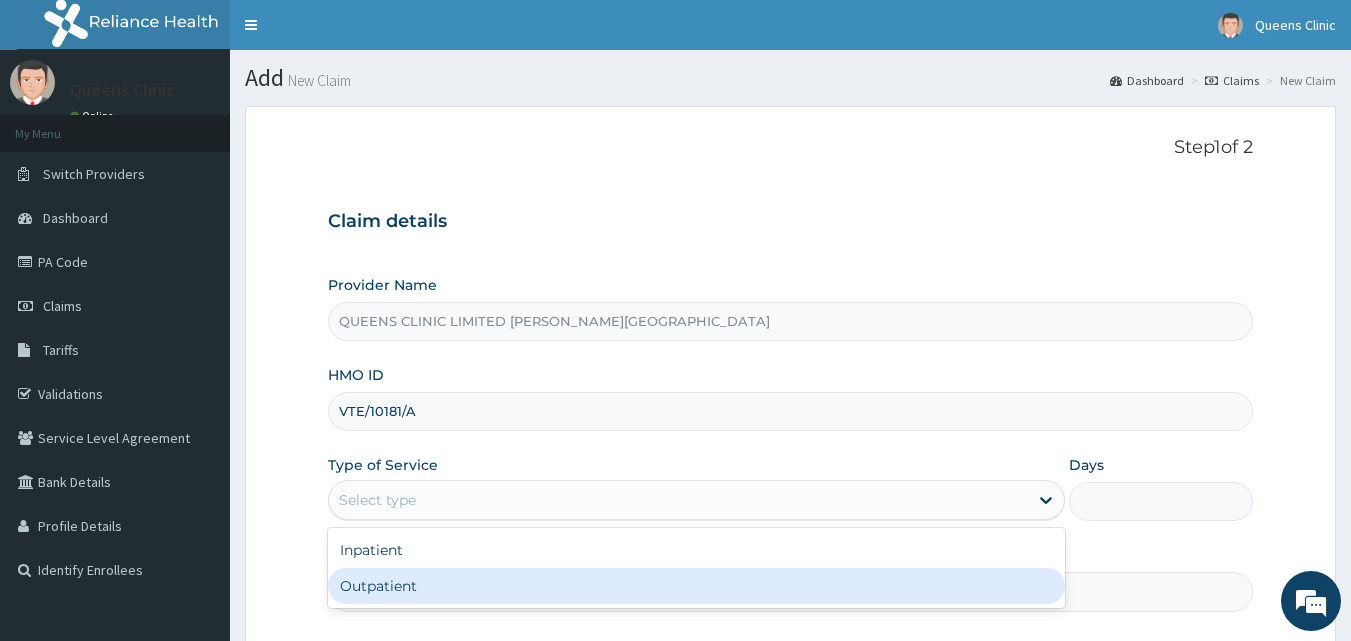 click on "Outpatient" at bounding box center [696, 586] 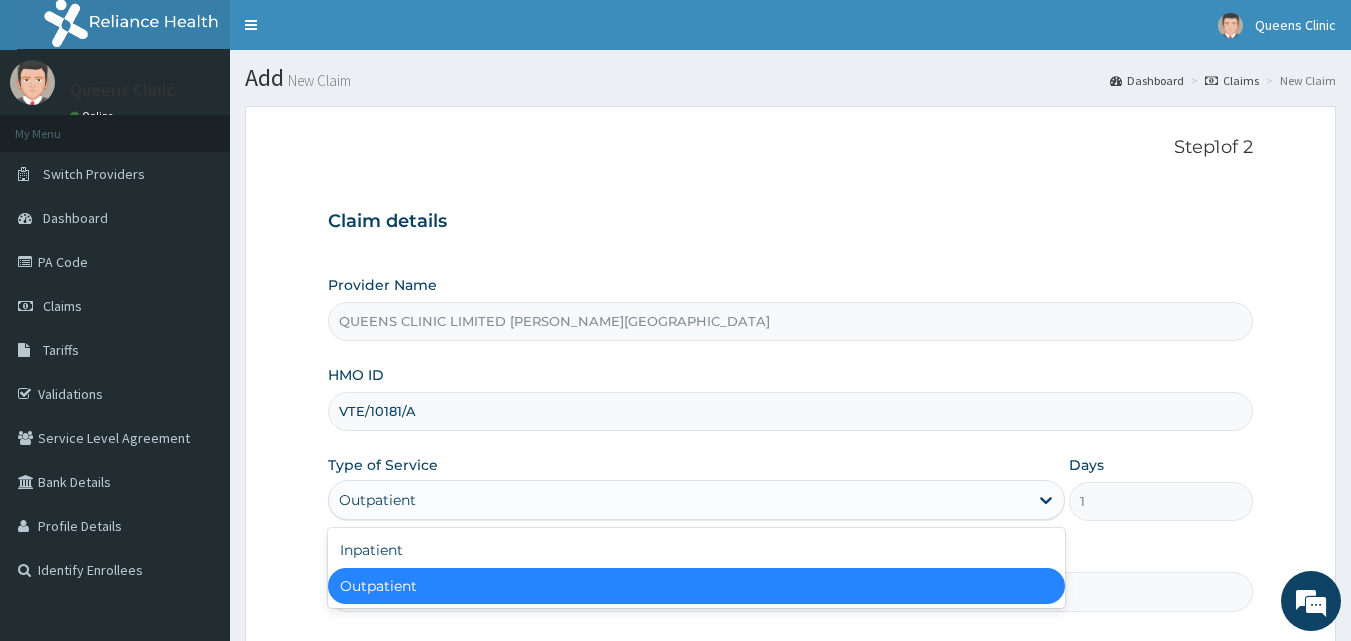 click on "Outpatient" at bounding box center (678, 500) 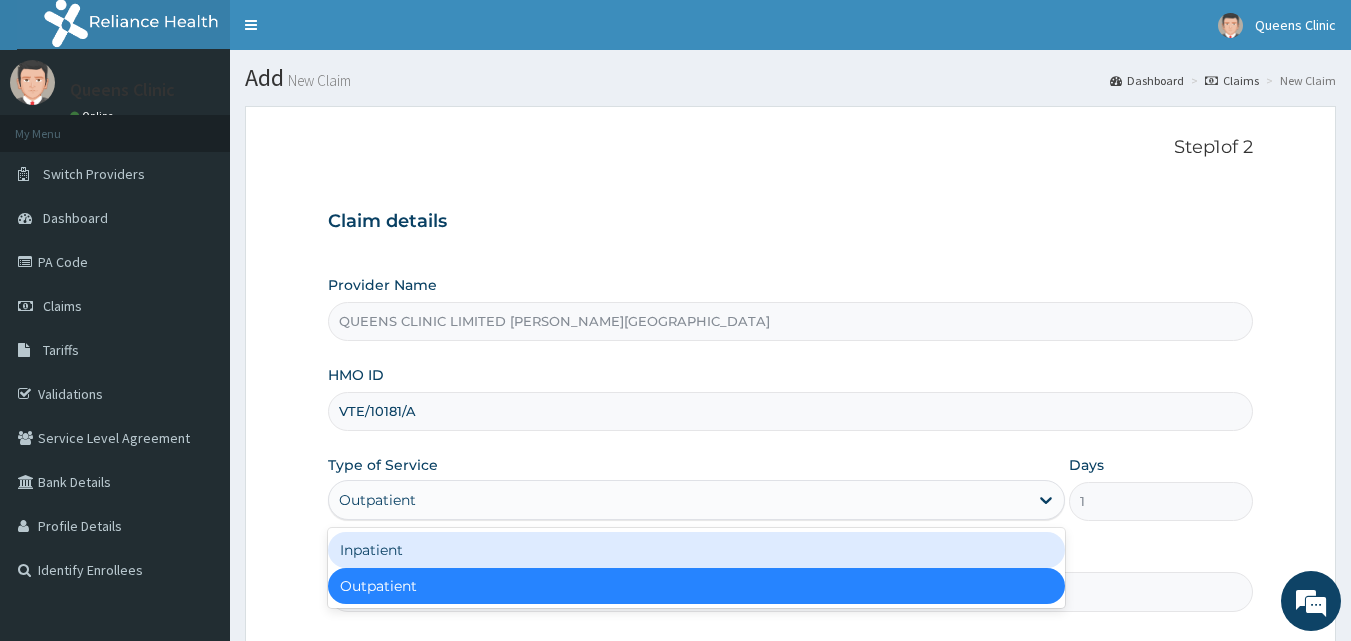 click on "Inpatient" at bounding box center (696, 550) 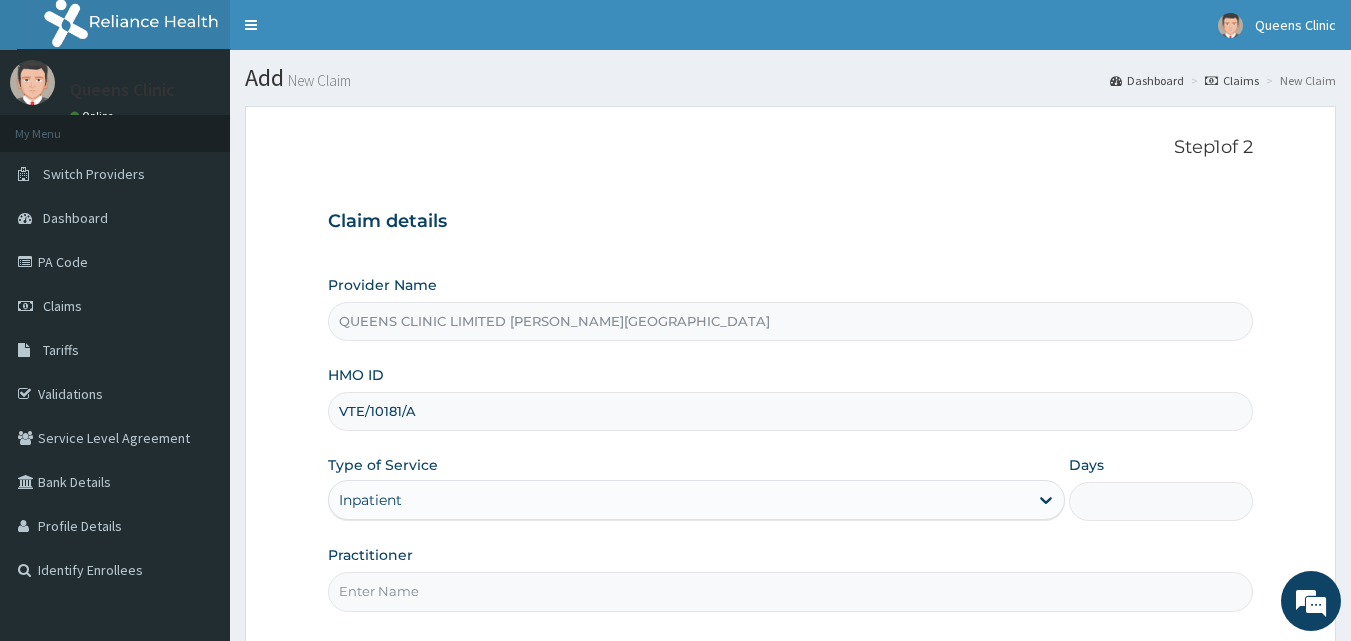 click on "Days" at bounding box center [1161, 501] 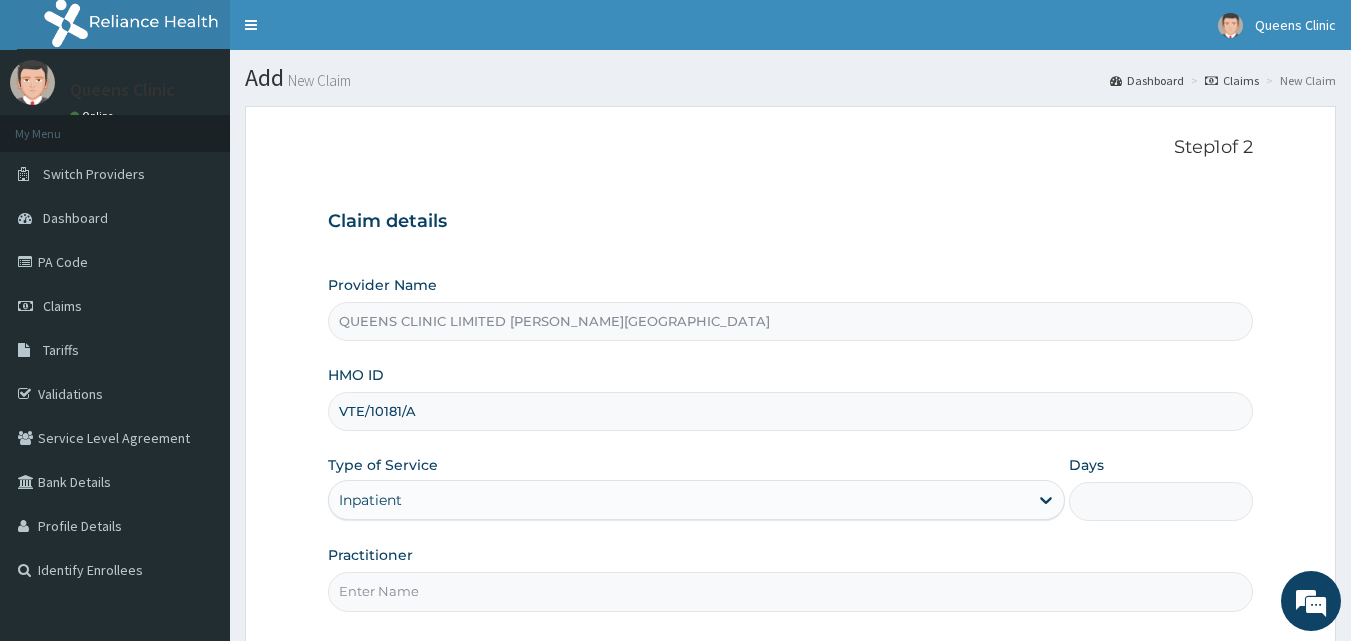 type on "1" 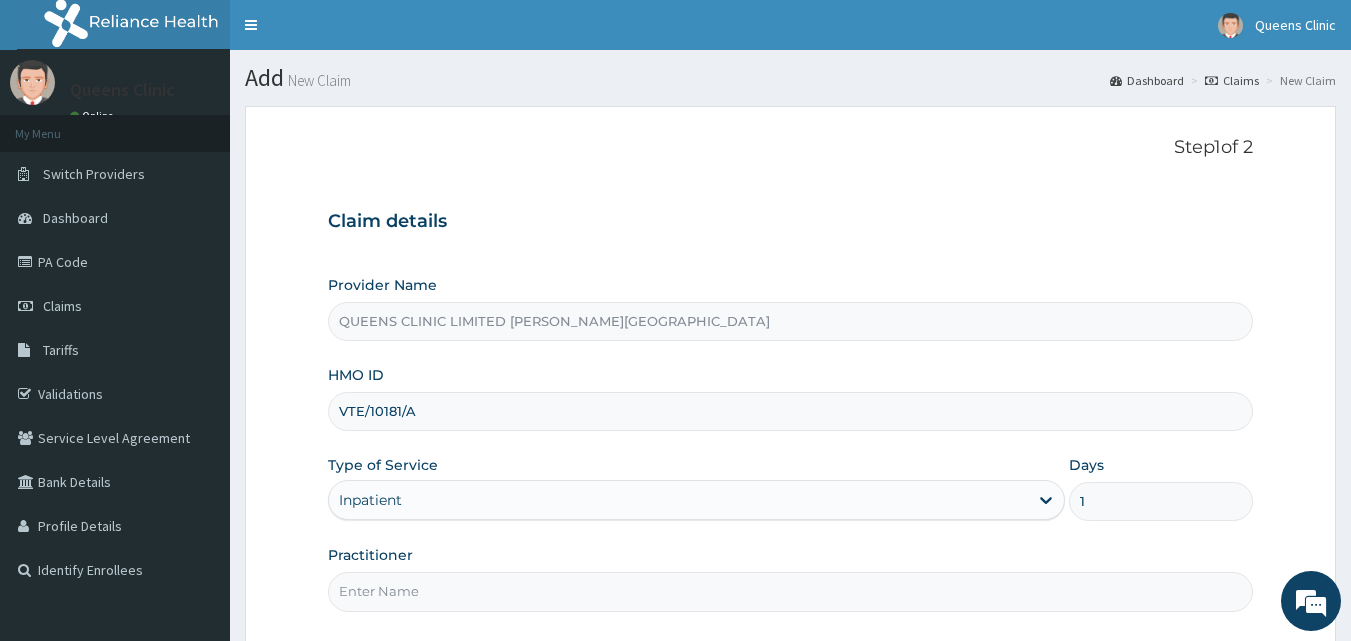 scroll, scrollTop: 187, scrollLeft: 0, axis: vertical 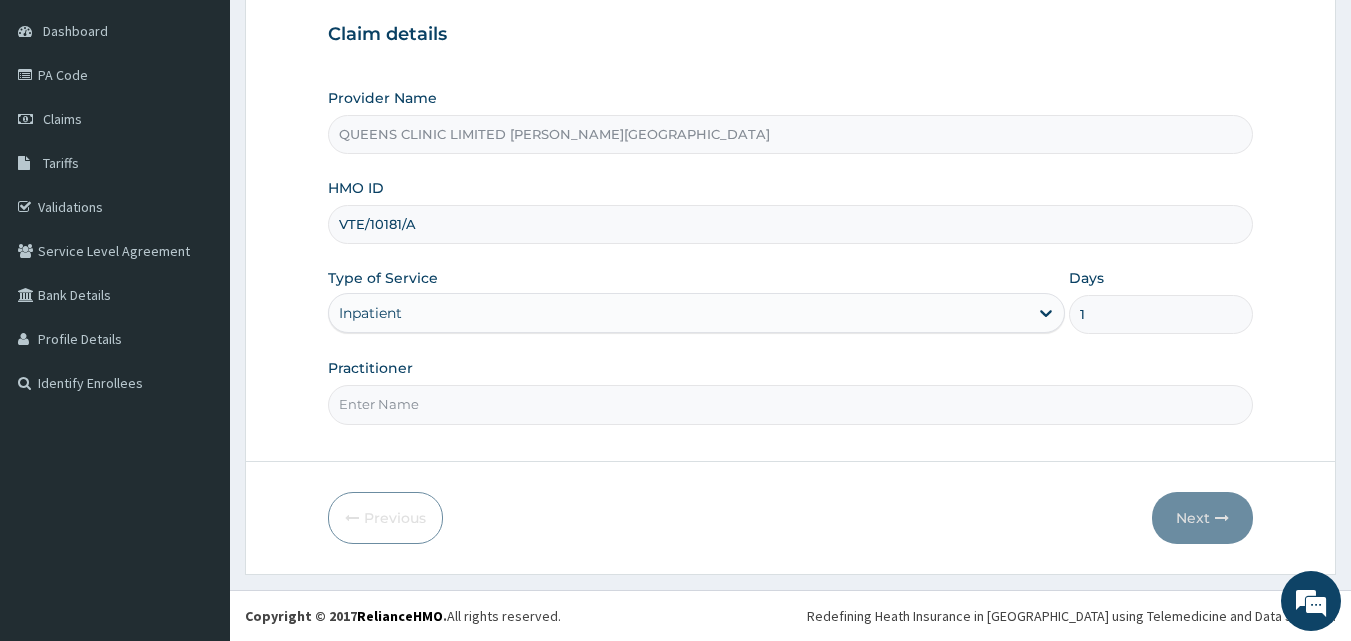click on "Practitioner" at bounding box center [791, 404] 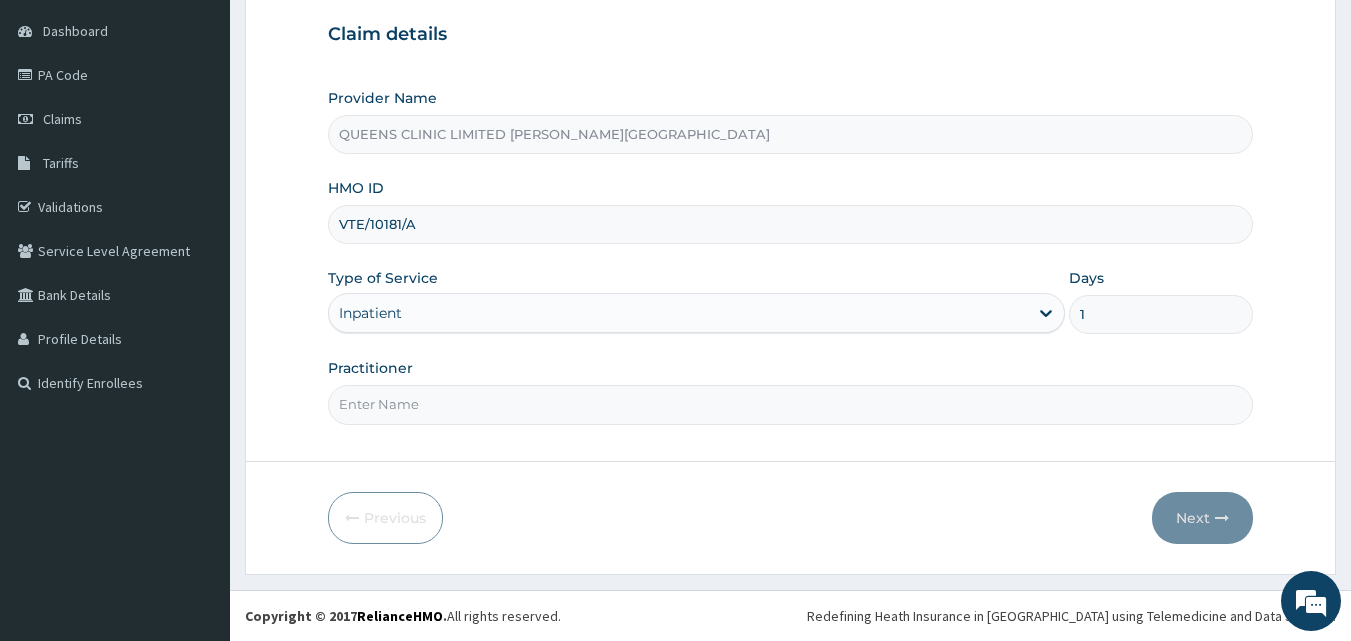 type on "[PERSON_NAME]" 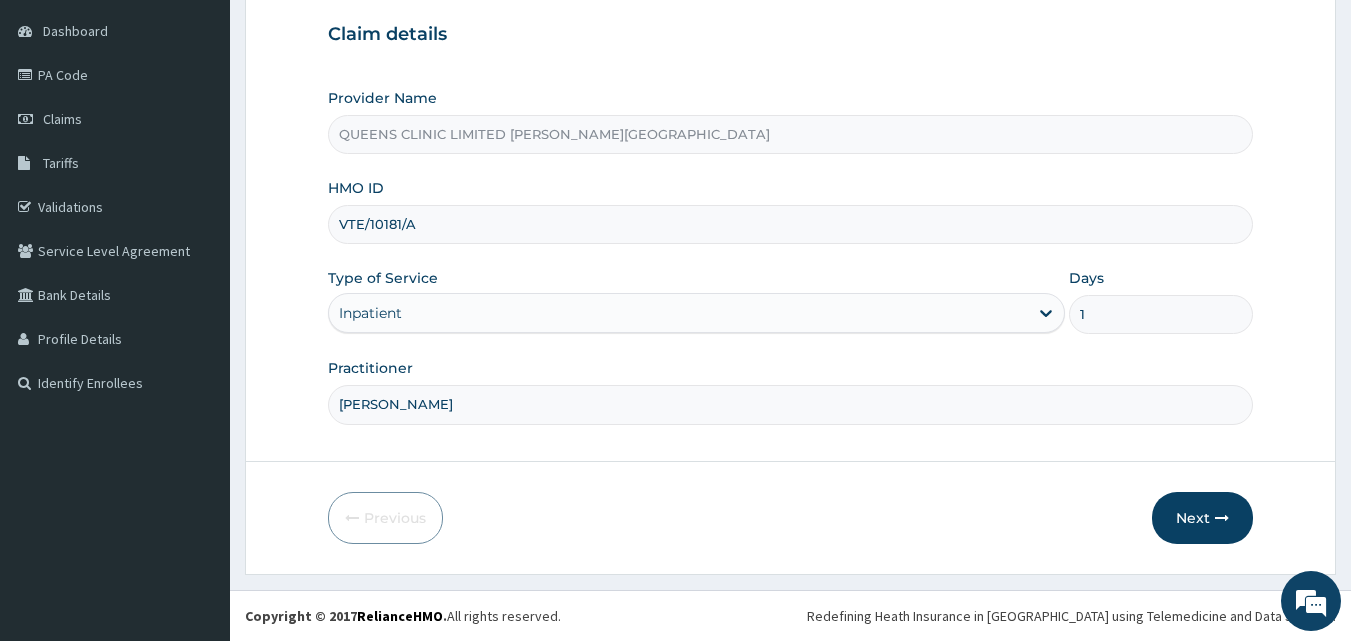 click on "[PERSON_NAME]" at bounding box center [791, 404] 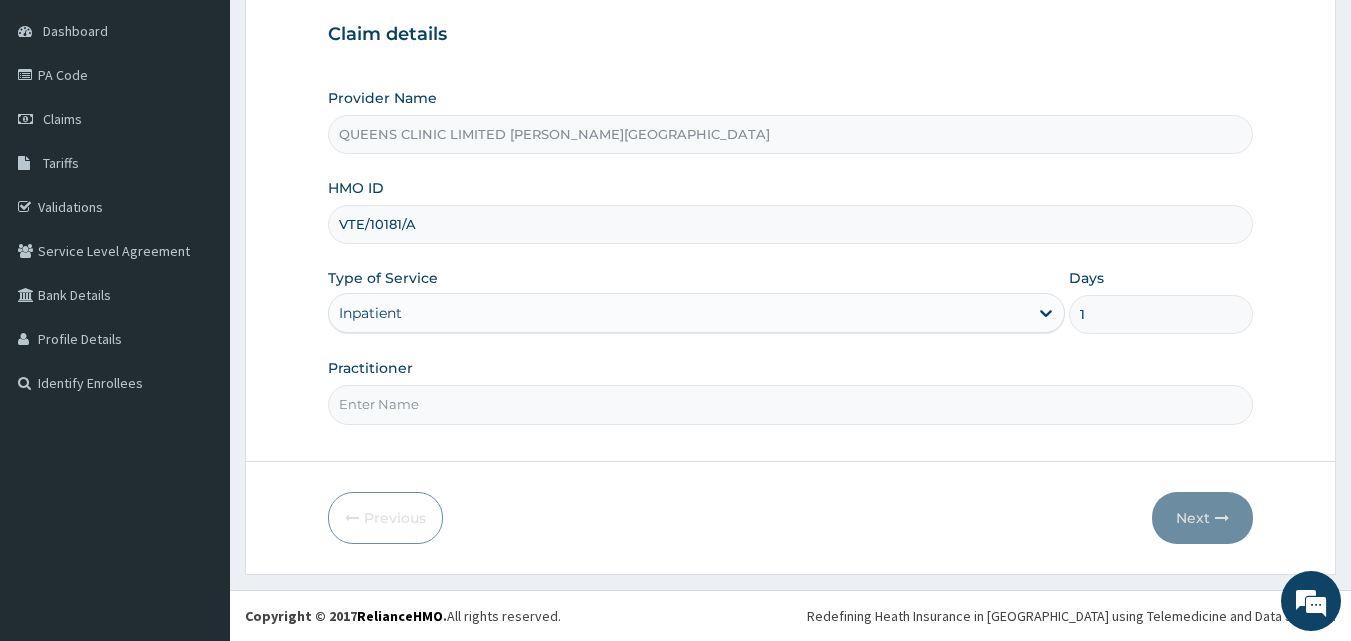 click on "Practitioner" at bounding box center (791, 404) 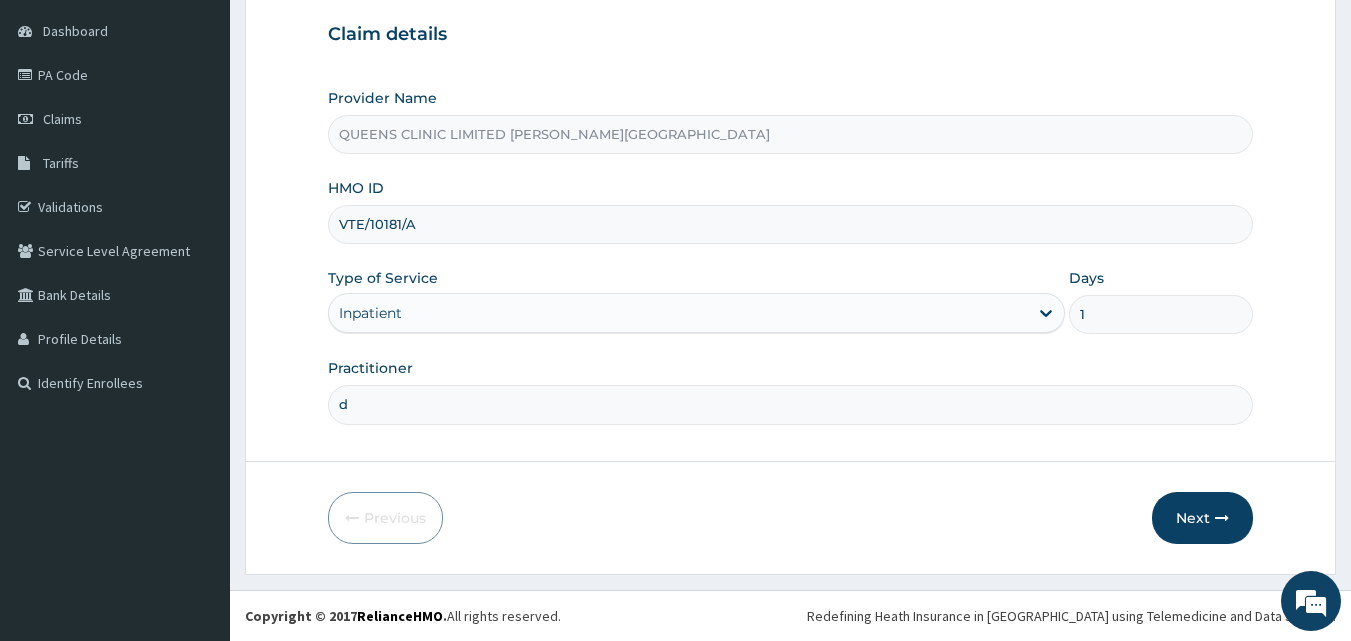 type on "[PERSON_NAME]" 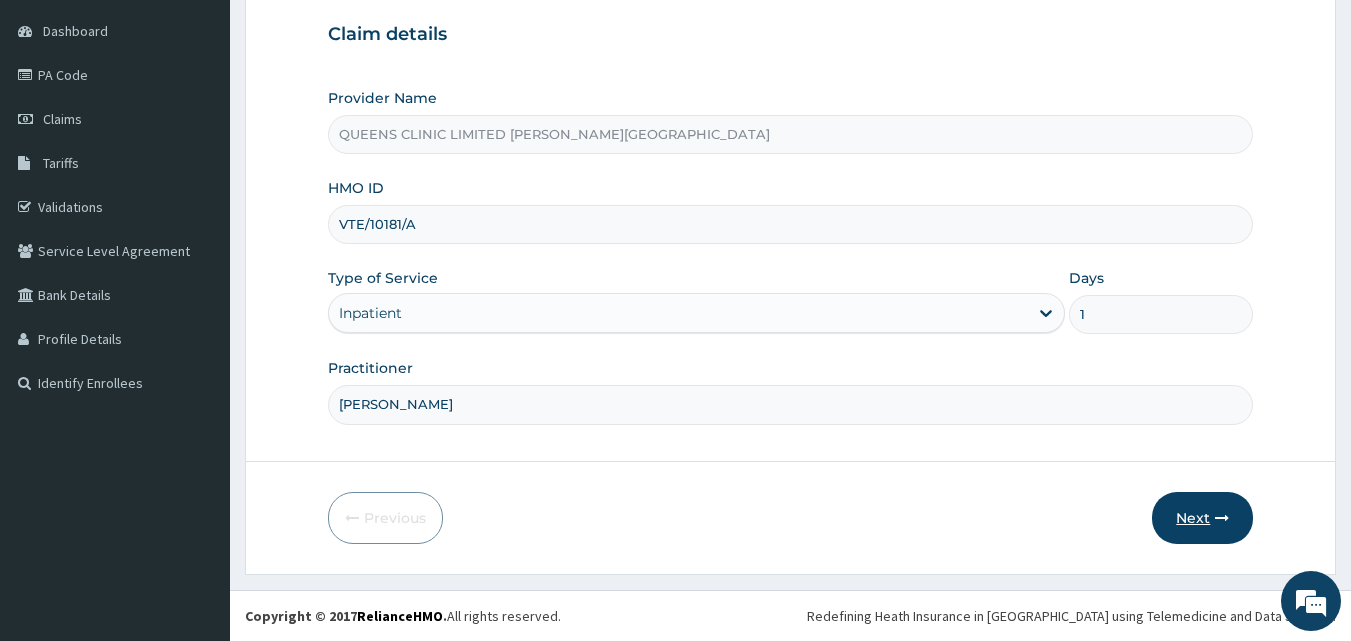 click on "Next" at bounding box center (1202, 518) 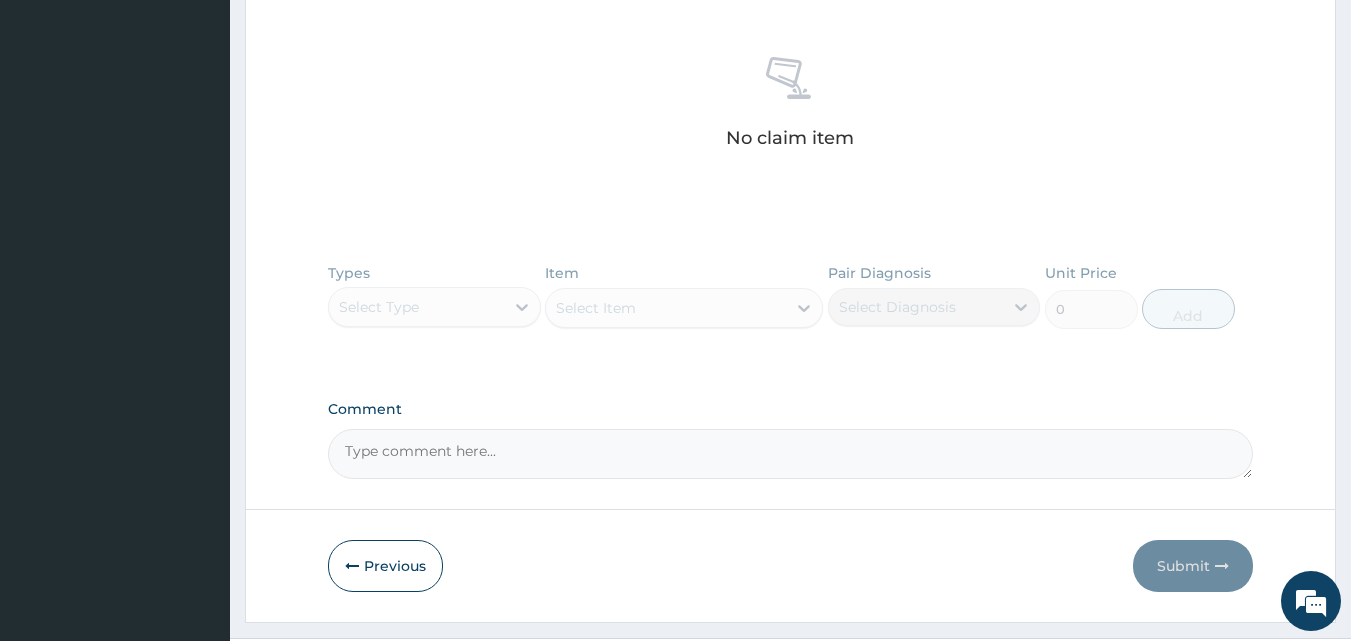 scroll, scrollTop: 187, scrollLeft: 0, axis: vertical 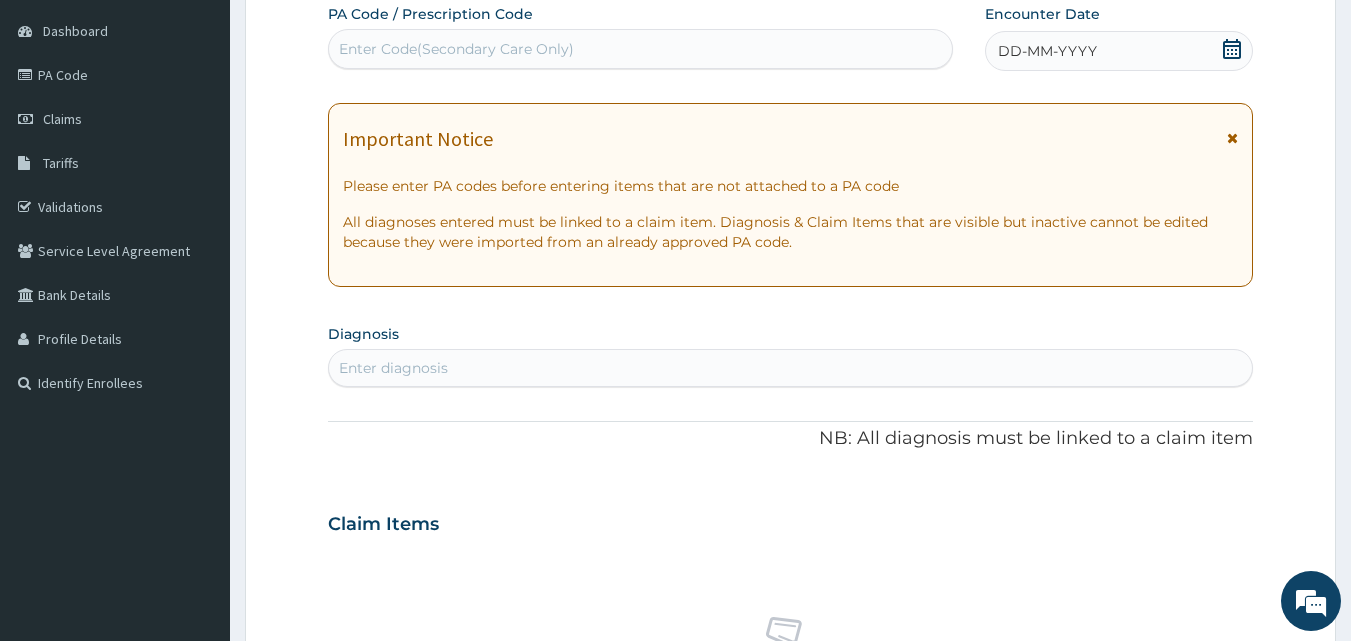 click on "Enter Code(Secondary Care Only)" at bounding box center [456, 49] 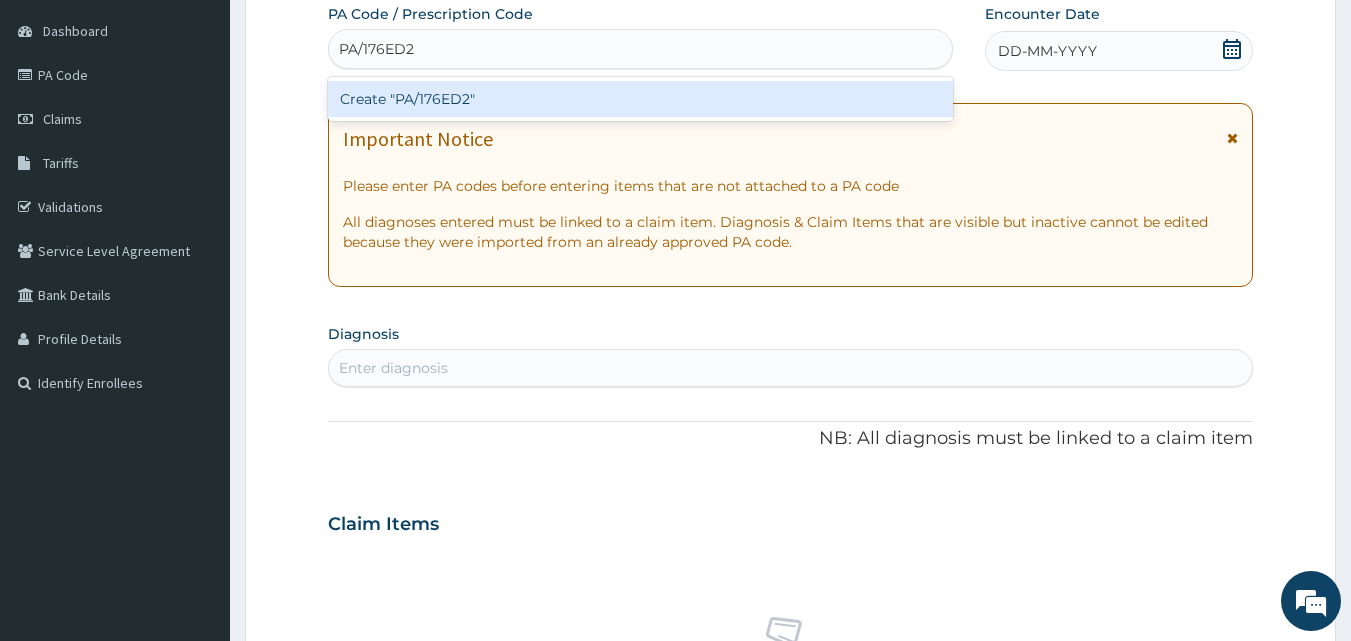 click on "Create "PA/176ED2"" at bounding box center [641, 99] 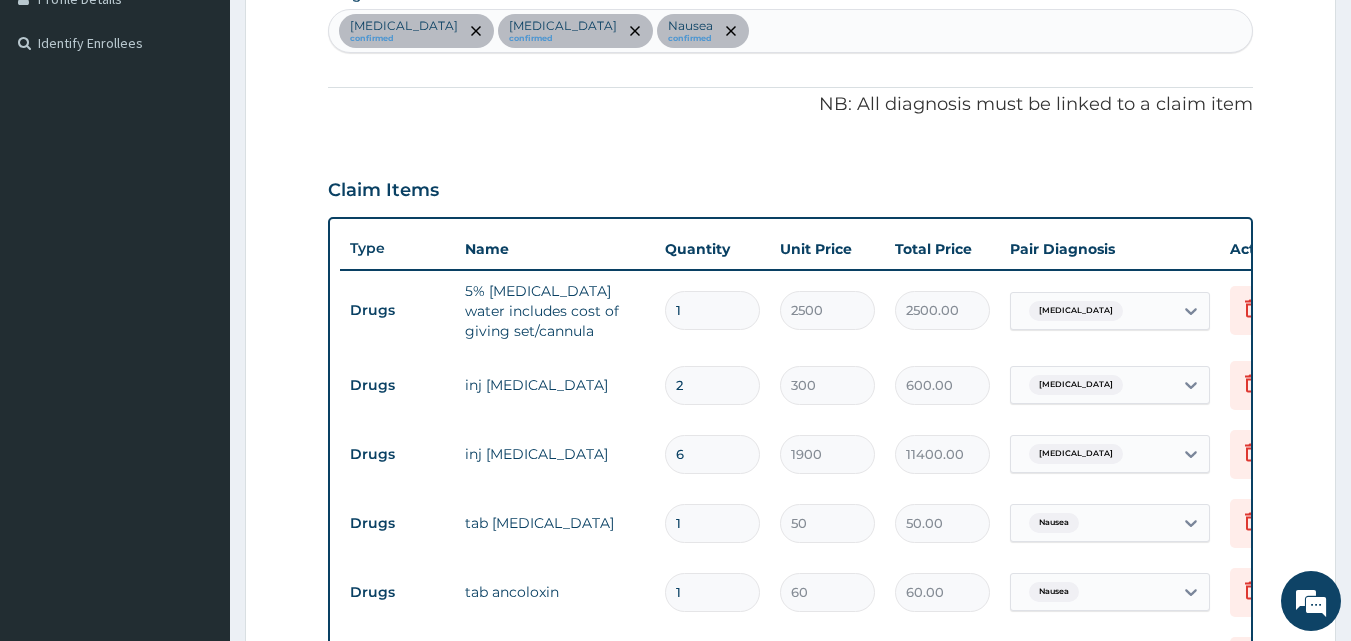 scroll, scrollTop: 34, scrollLeft: 0, axis: vertical 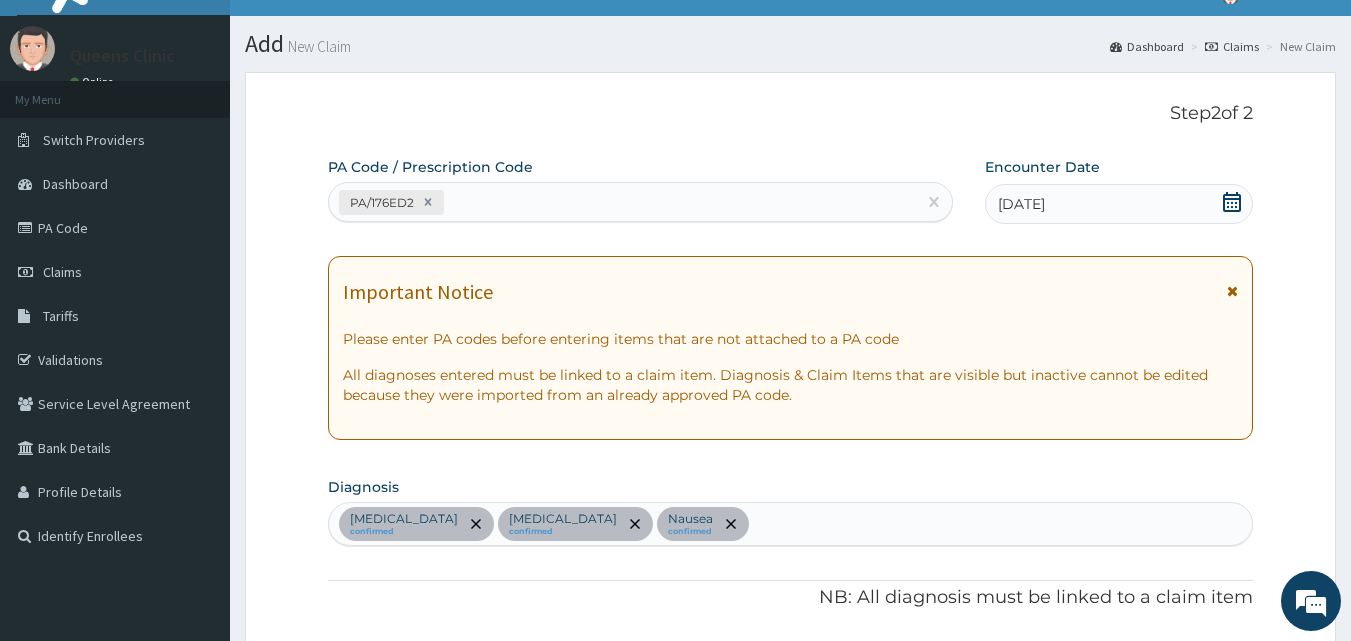 click on "PA/176ED2" at bounding box center [623, 202] 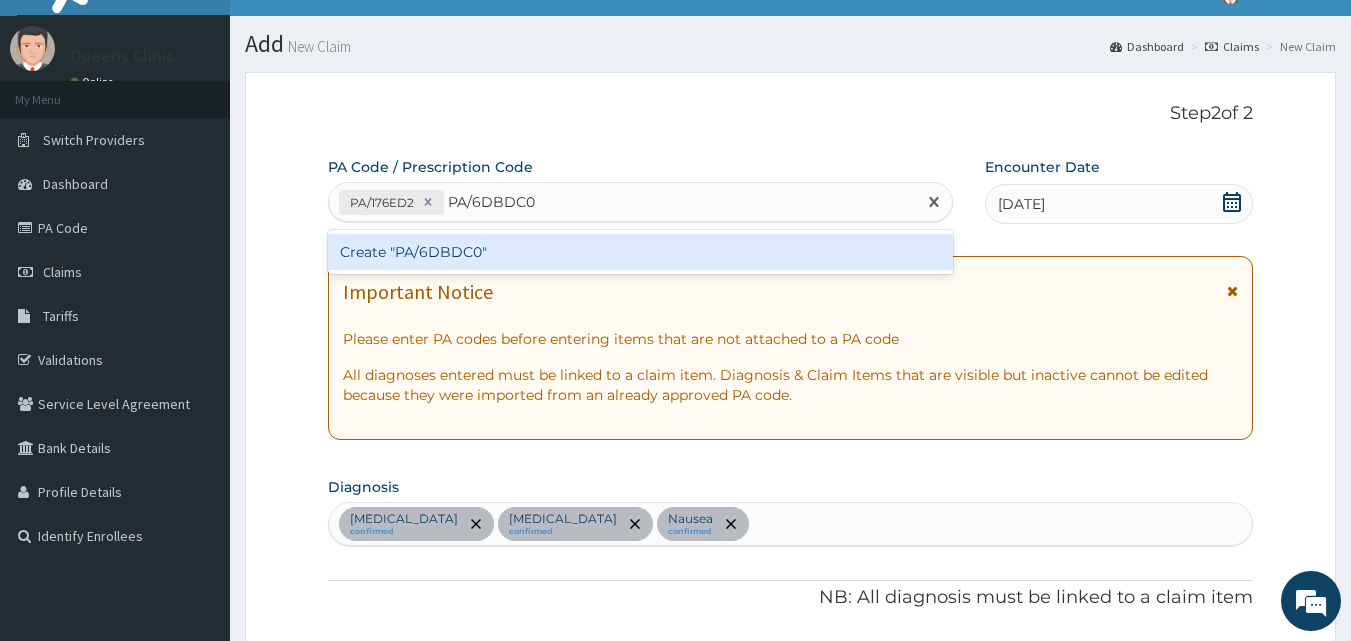 click on "Create "PA/6DBDC0"" at bounding box center (641, 252) 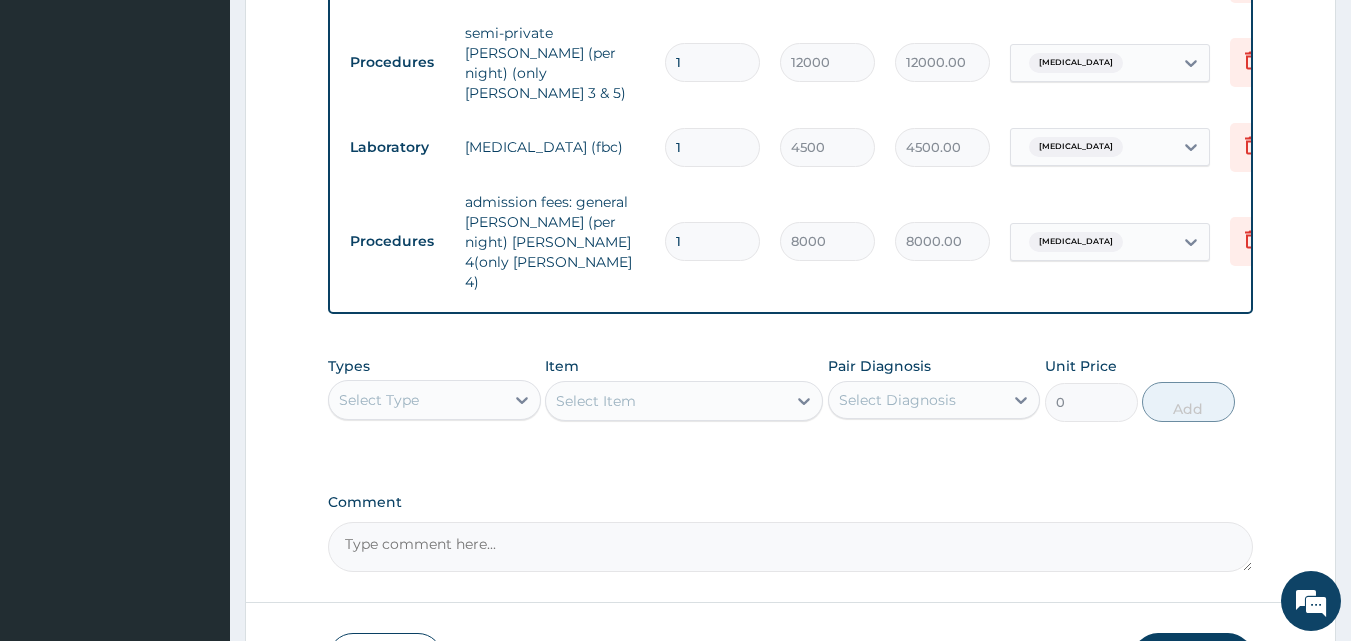 scroll, scrollTop: 1847, scrollLeft: 0, axis: vertical 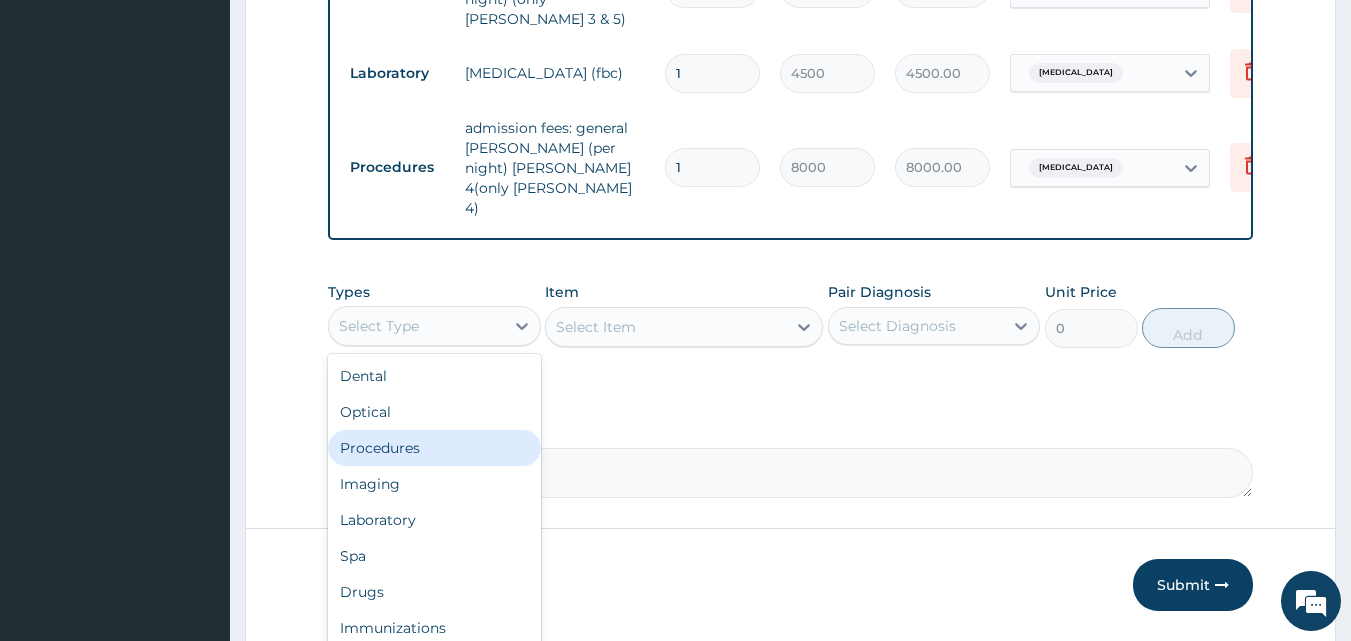 drag, startPoint x: 470, startPoint y: 255, endPoint x: 434, endPoint y: 372, distance: 122.41323 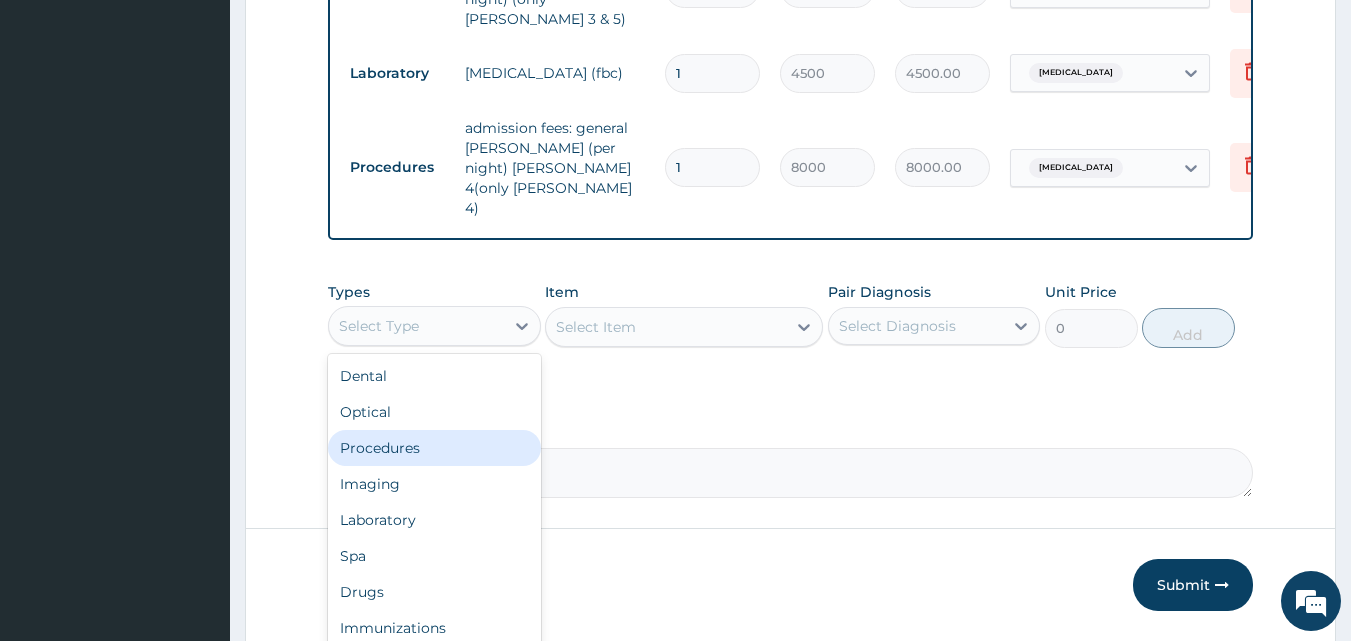click on "option Procedures focused, 3 of 10. 10 results available. Use Up and Down to choose options, press Enter to select the currently focused option, press Escape to exit the menu, press Tab to select the option and exit the menu. Select Type Dental Optical Procedures Imaging Laboratory Spa Drugs Immunizations Others Gym" at bounding box center [434, 326] 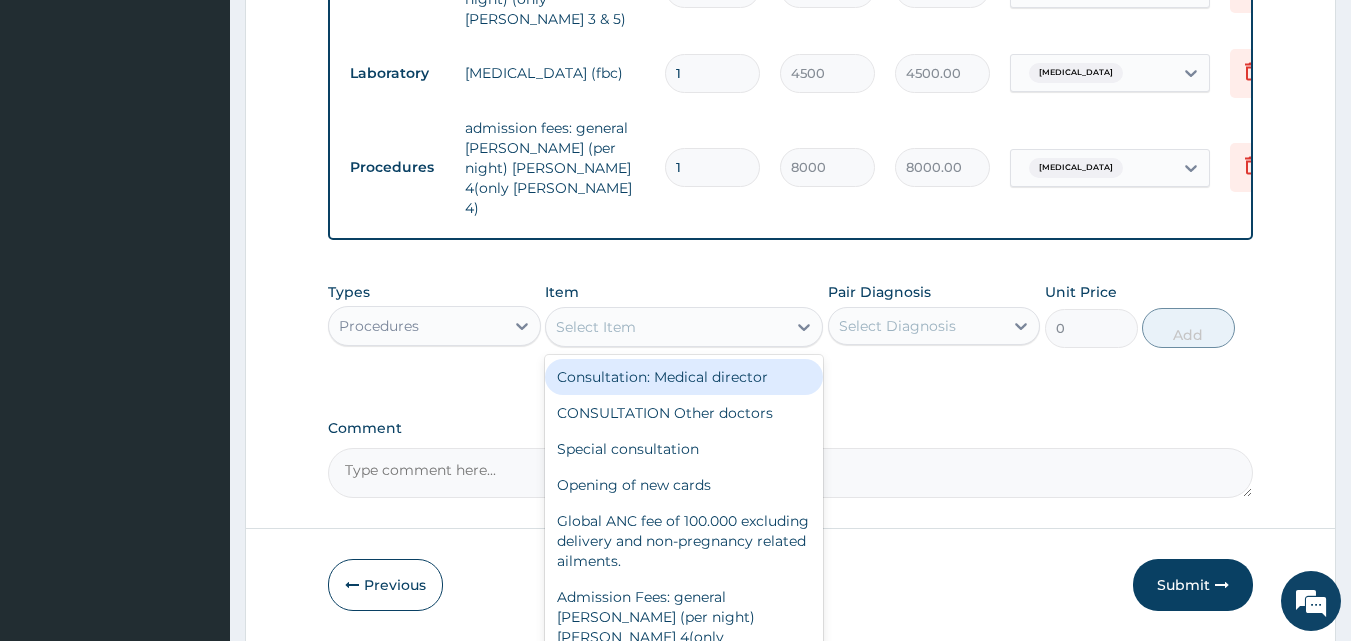 click on "Select Item" at bounding box center (666, 327) 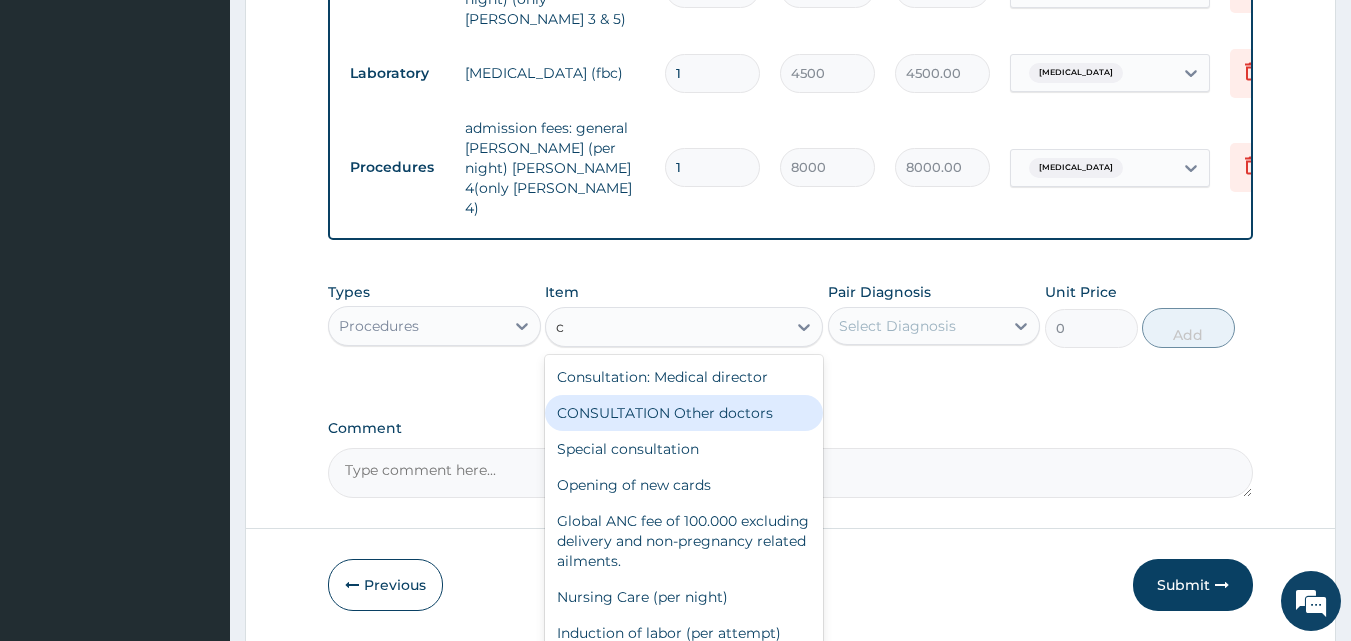 click on "CONSULTATION Other doctors" at bounding box center (684, 413) 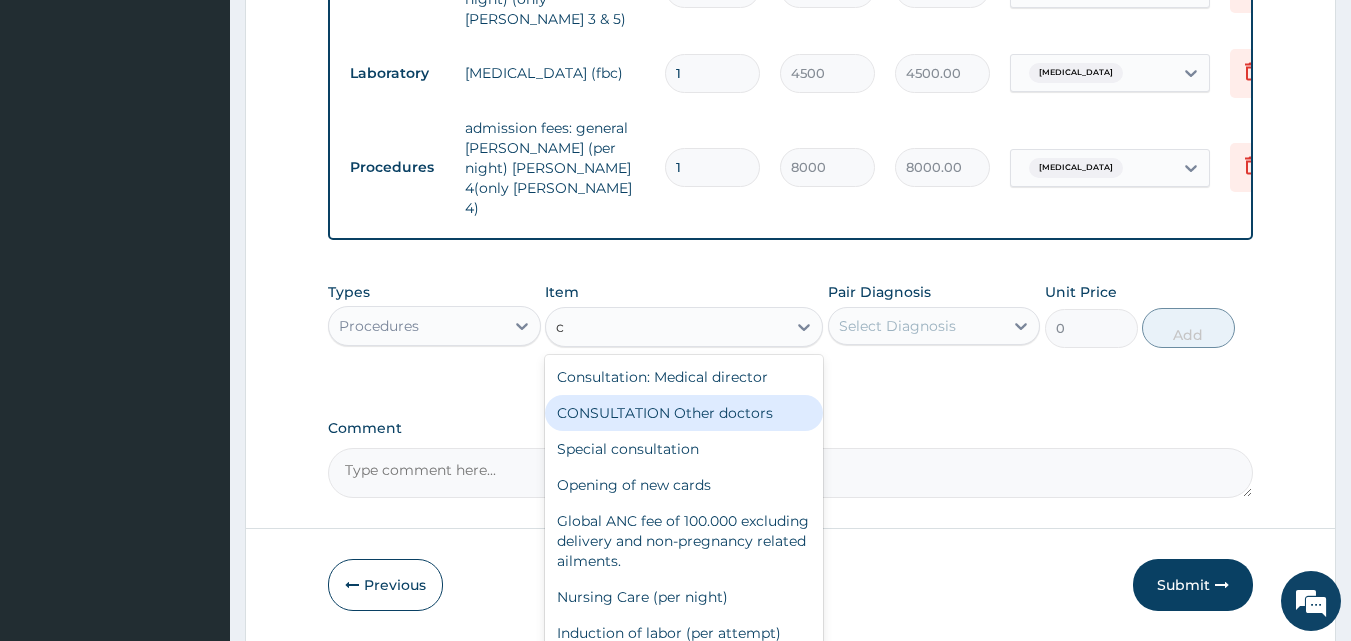 type 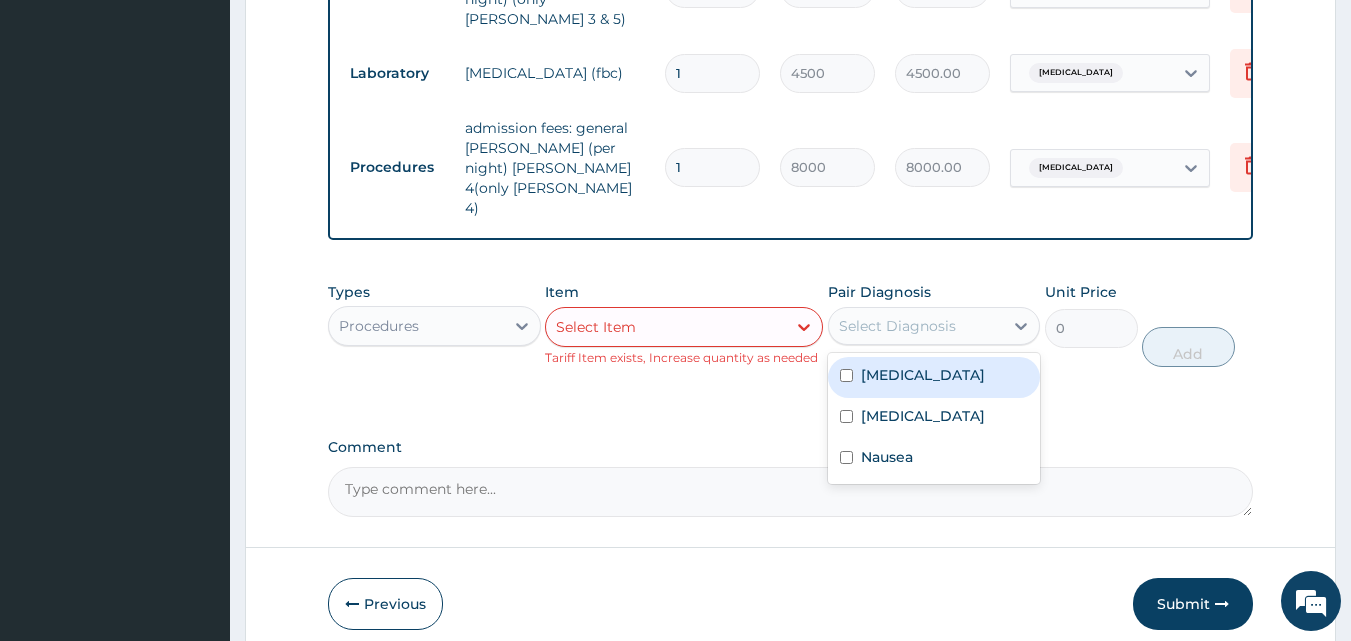 click on "Select Diagnosis" at bounding box center (934, 326) 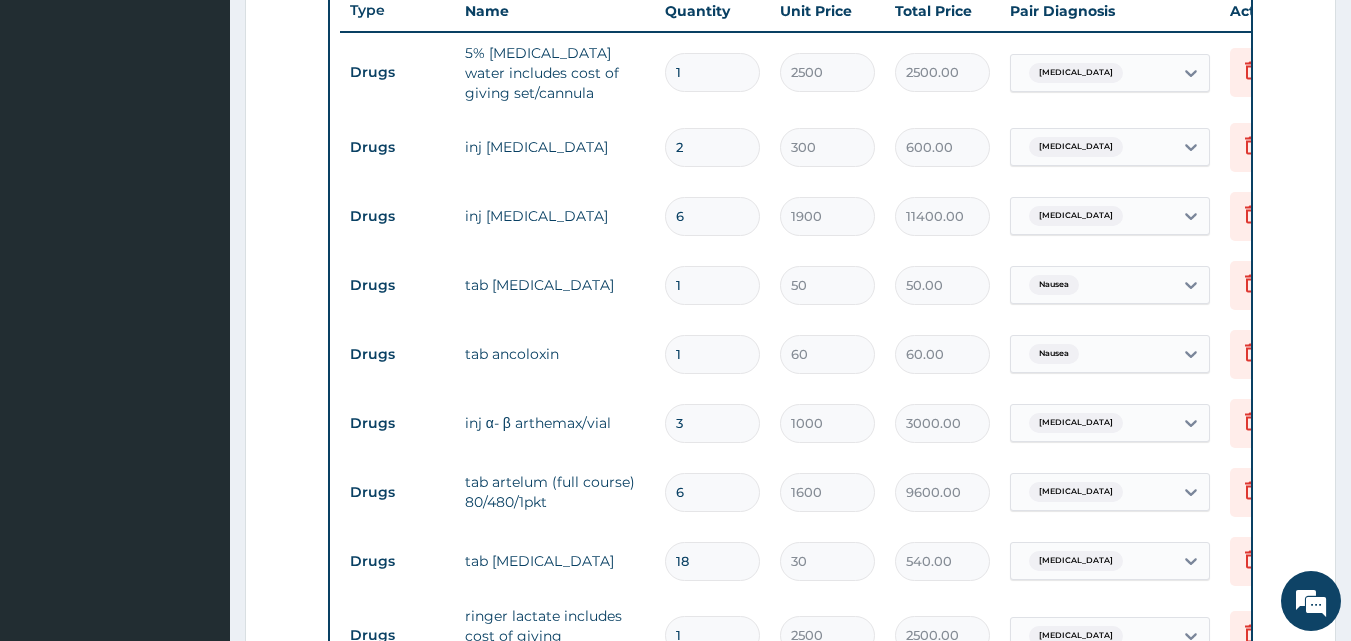 scroll, scrollTop: 624, scrollLeft: 0, axis: vertical 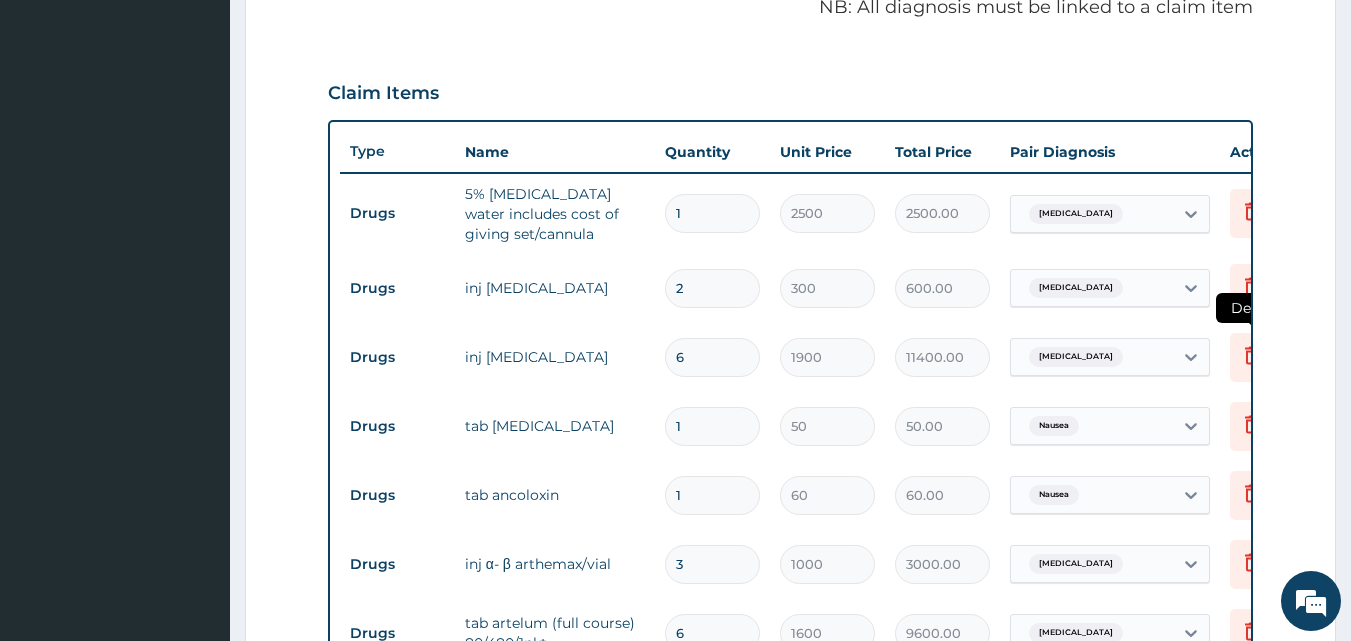 click 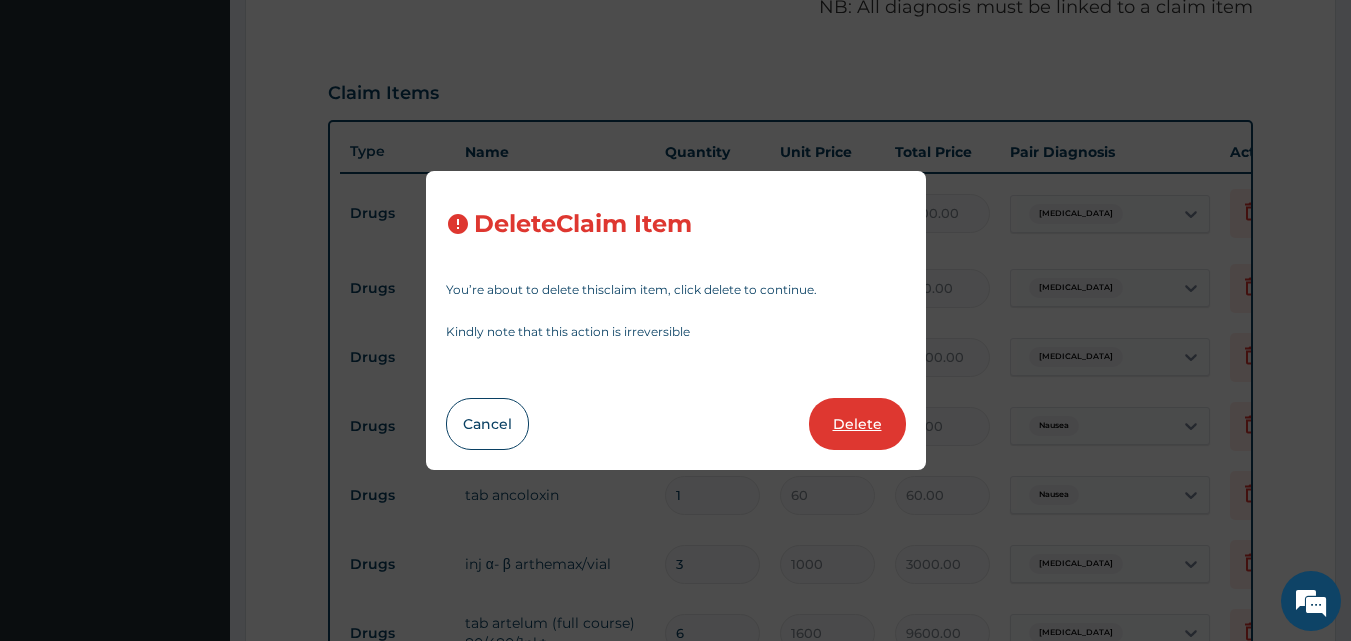 click on "Delete" at bounding box center (857, 424) 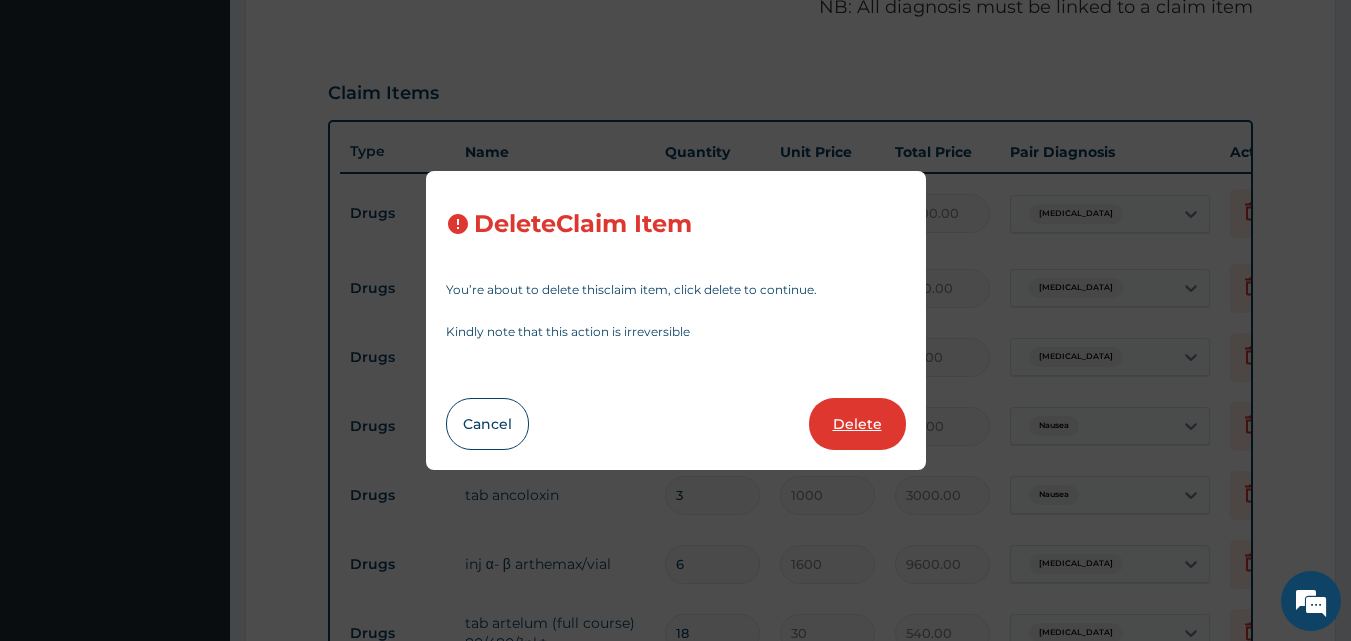 type on "3000" 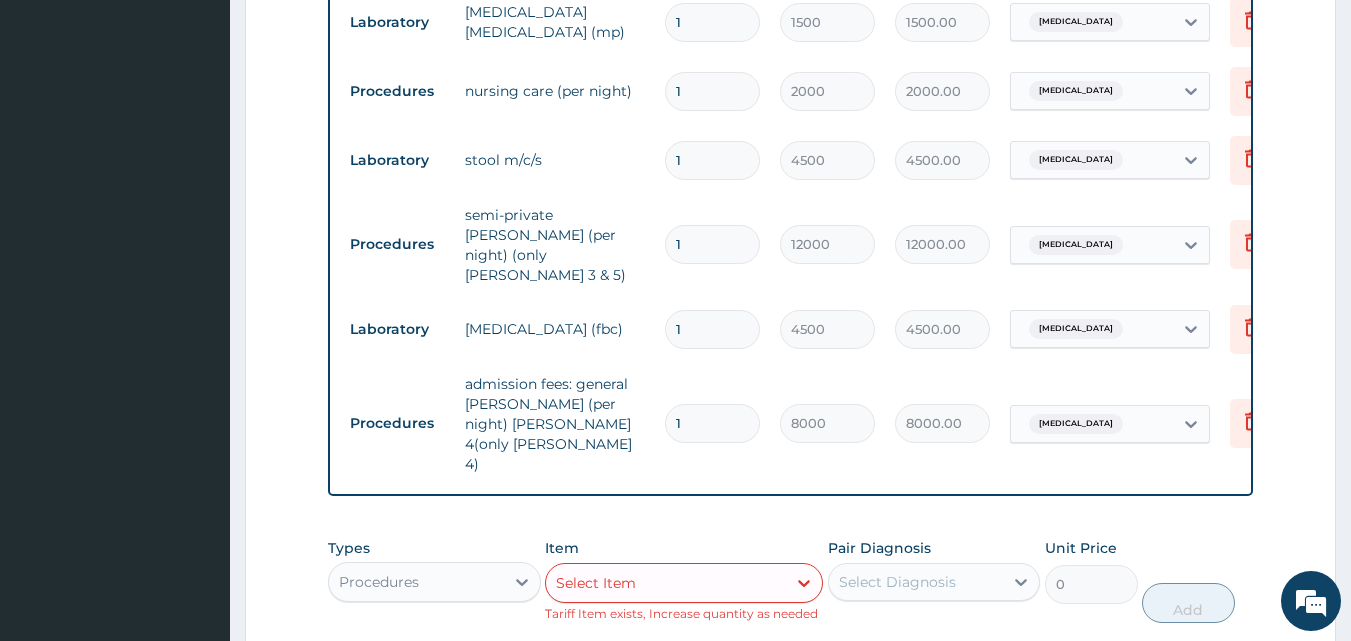 scroll, scrollTop: 1797, scrollLeft: 0, axis: vertical 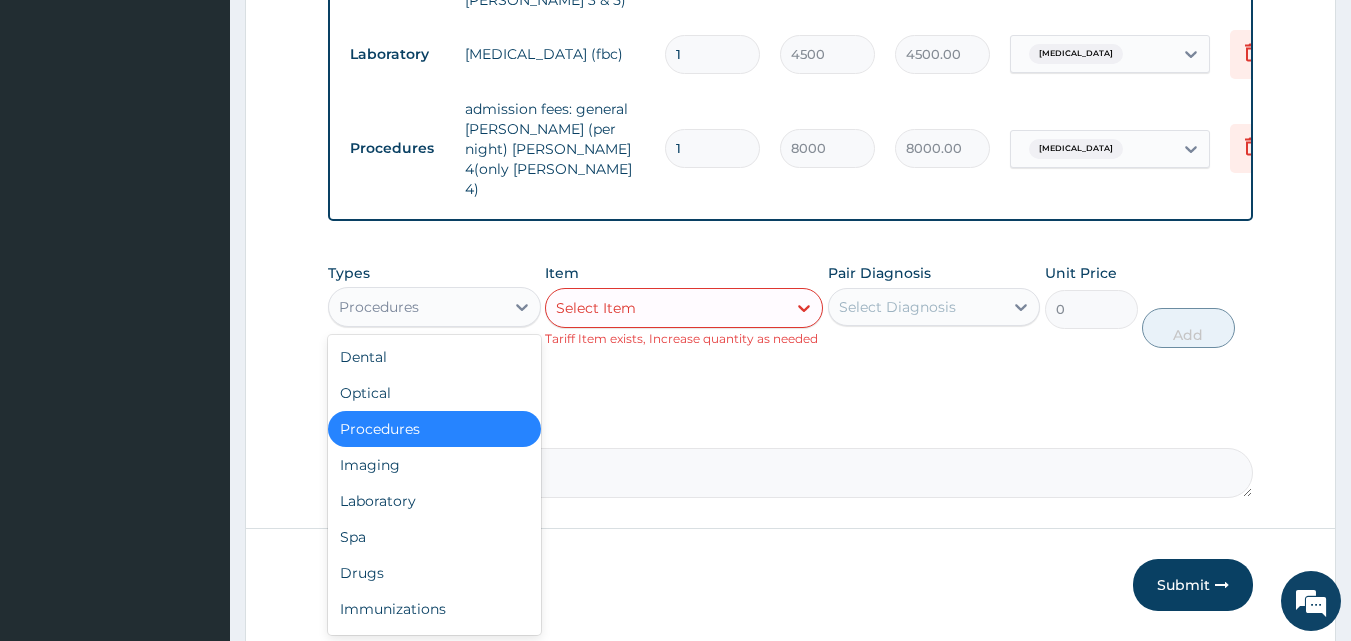 click on "Procedures" at bounding box center [416, 307] 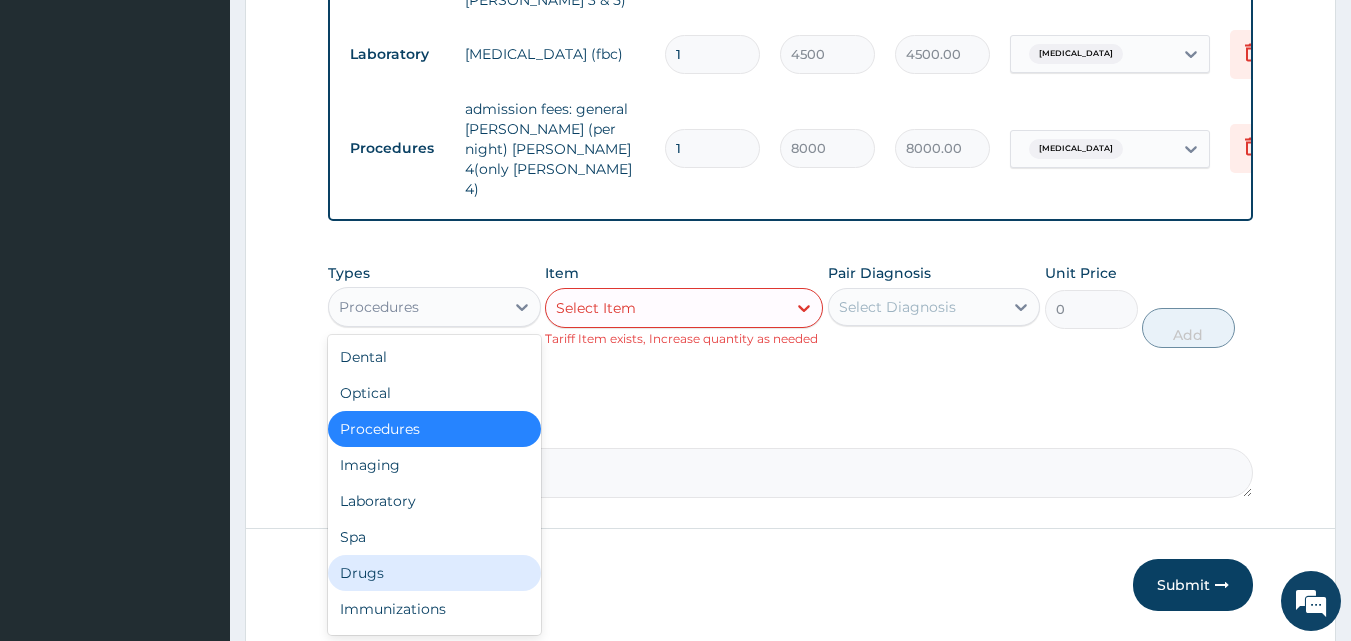 click on "Drugs" at bounding box center [434, 573] 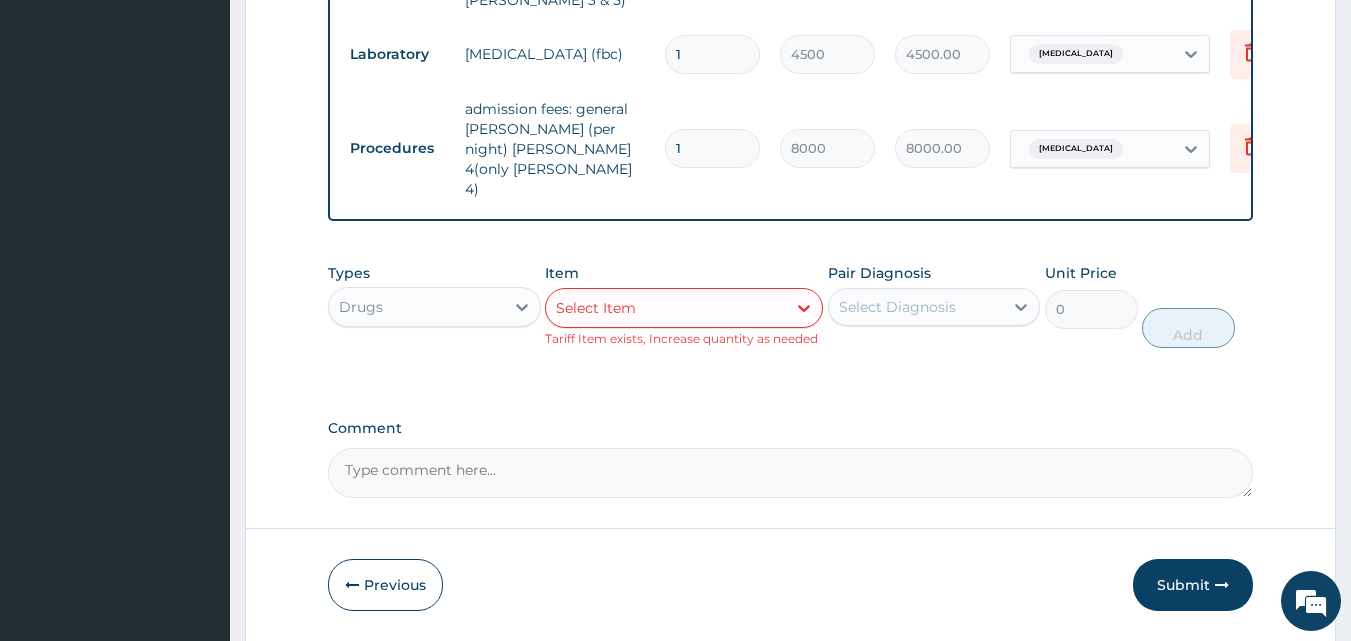 click on "Select Item" at bounding box center [666, 308] 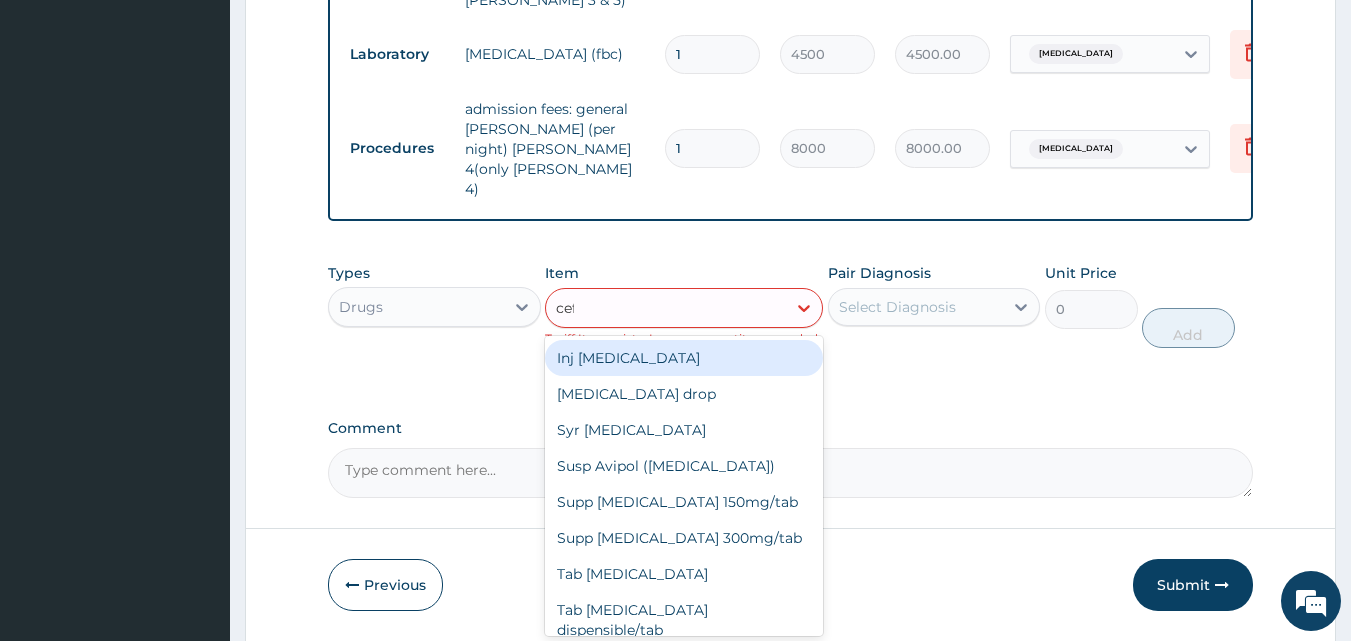type on "ceft" 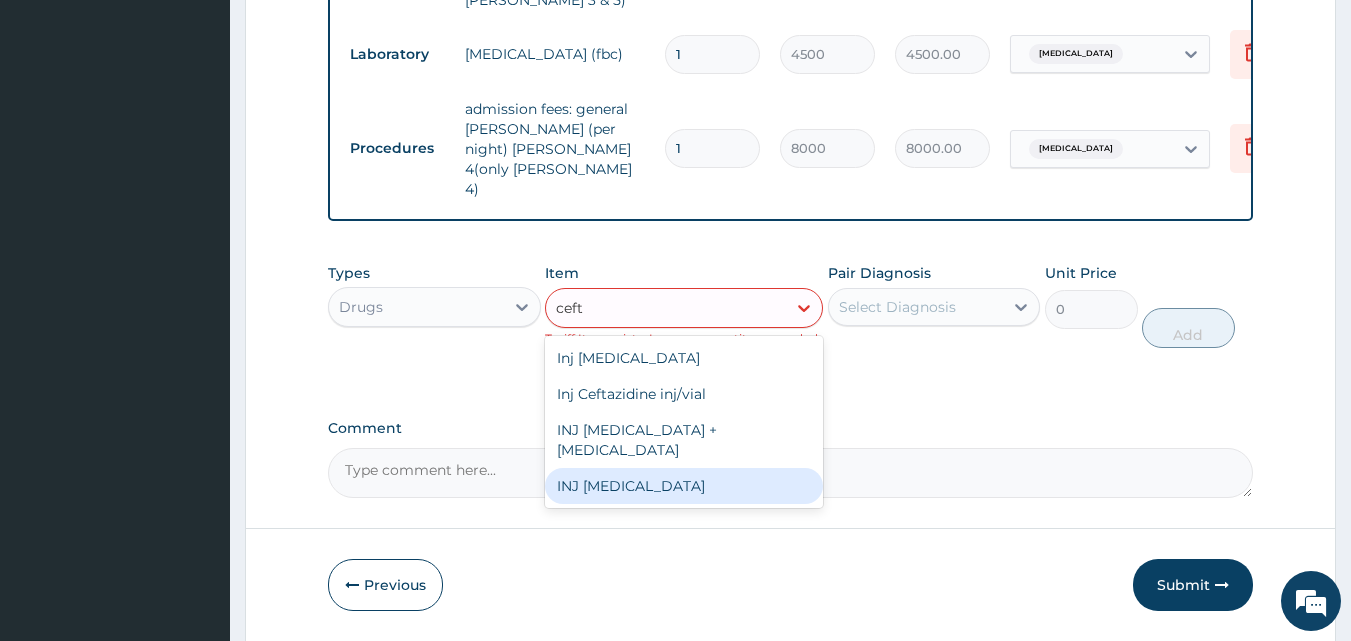 click on "INJ [MEDICAL_DATA]" at bounding box center (684, 486) 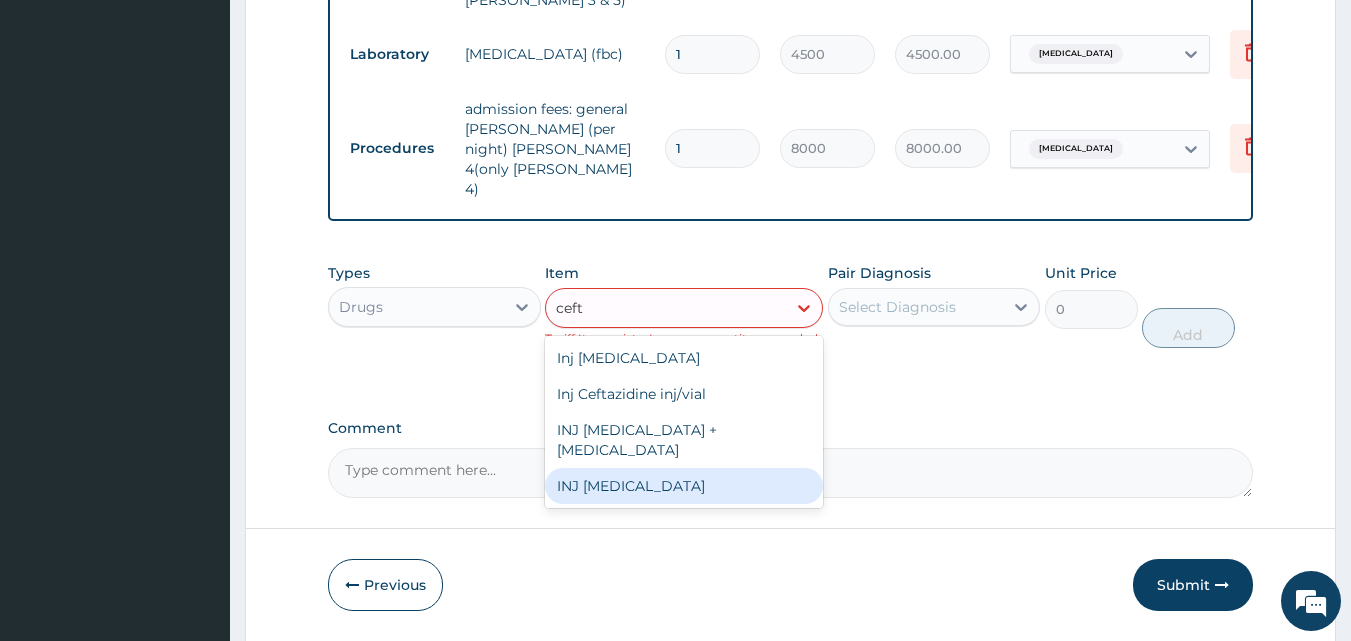 type 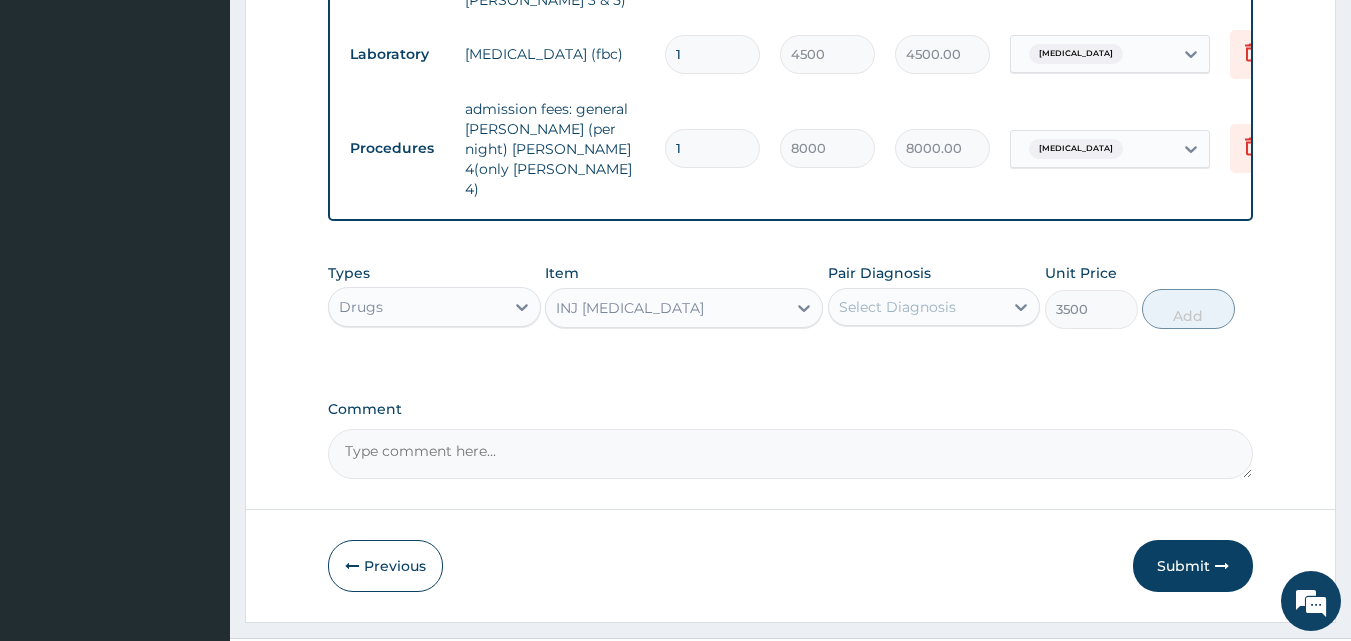 scroll, scrollTop: 1778, scrollLeft: 0, axis: vertical 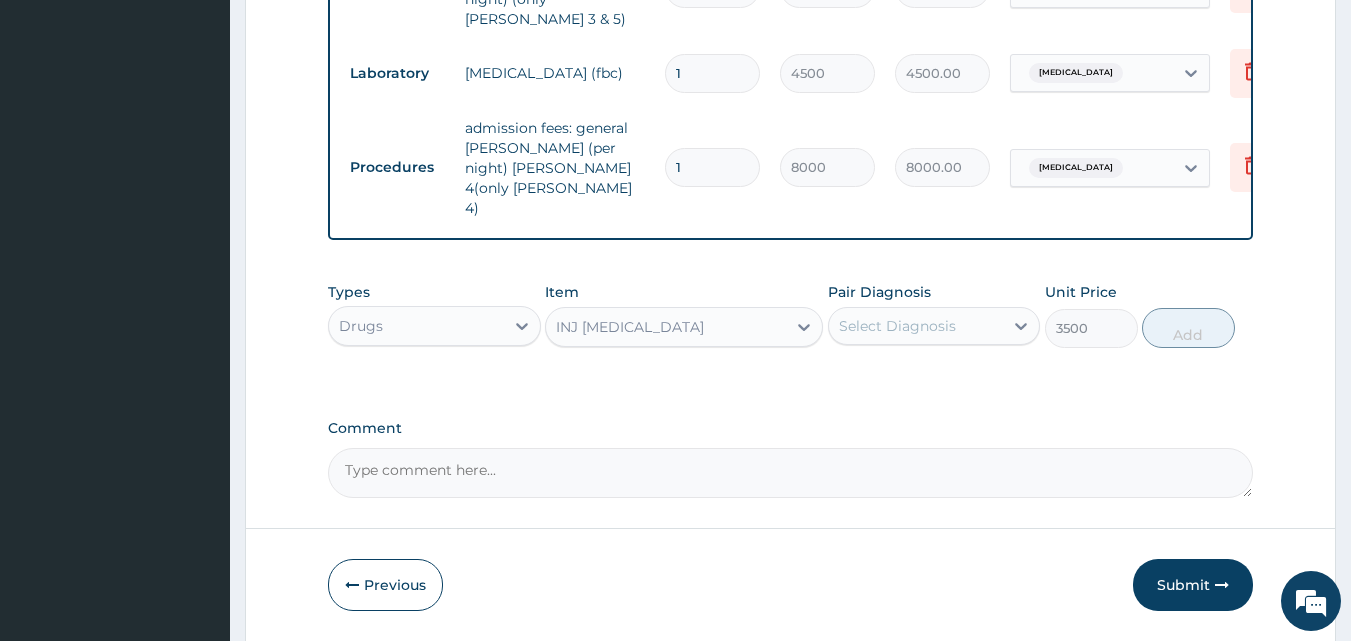 click on "Select Diagnosis" at bounding box center (897, 326) 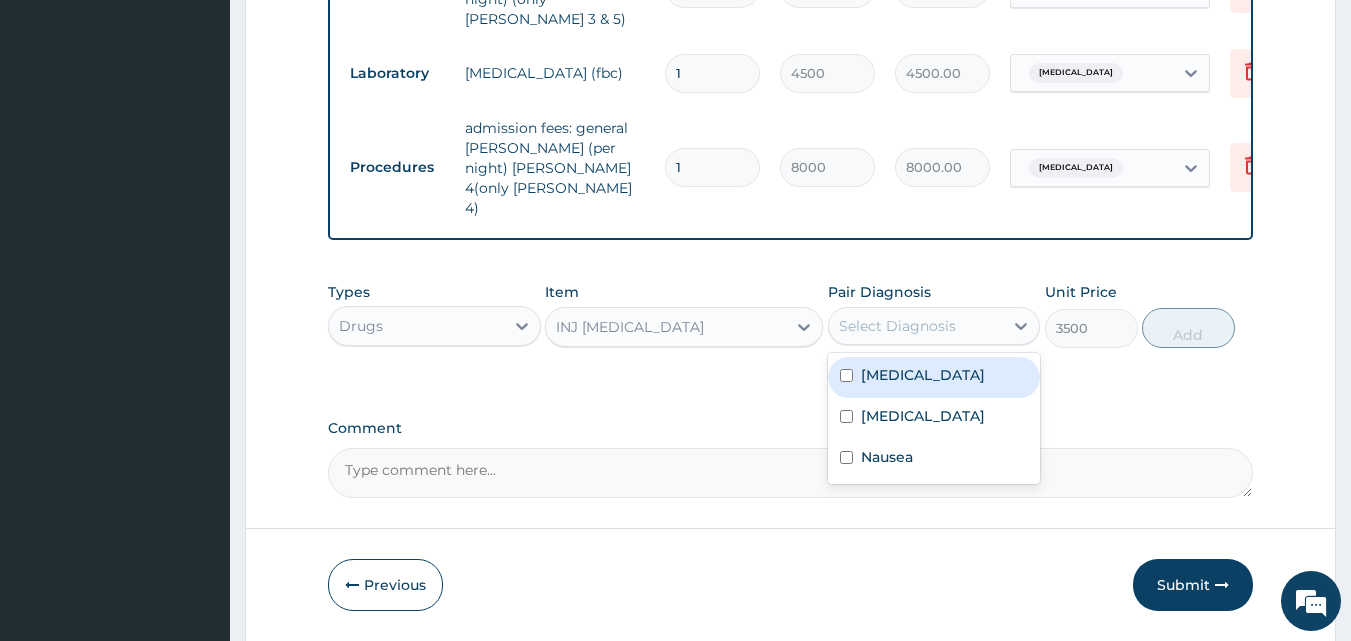 click on "[MEDICAL_DATA]" at bounding box center (934, 377) 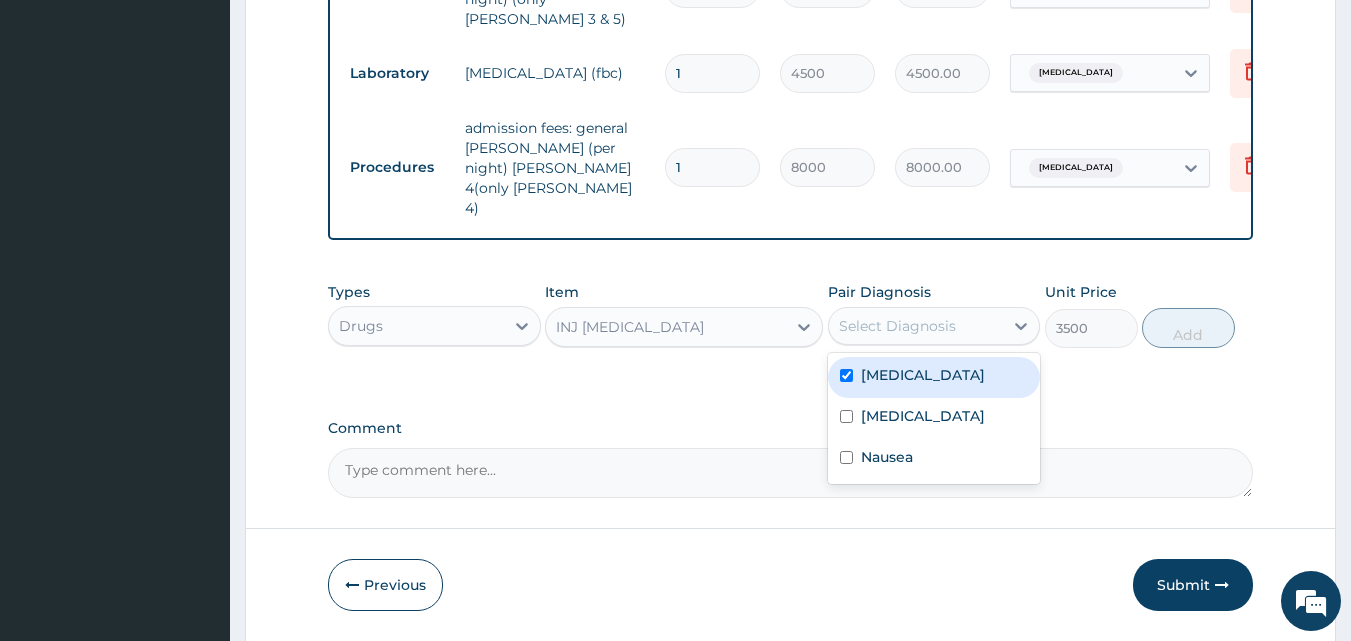 checkbox on "true" 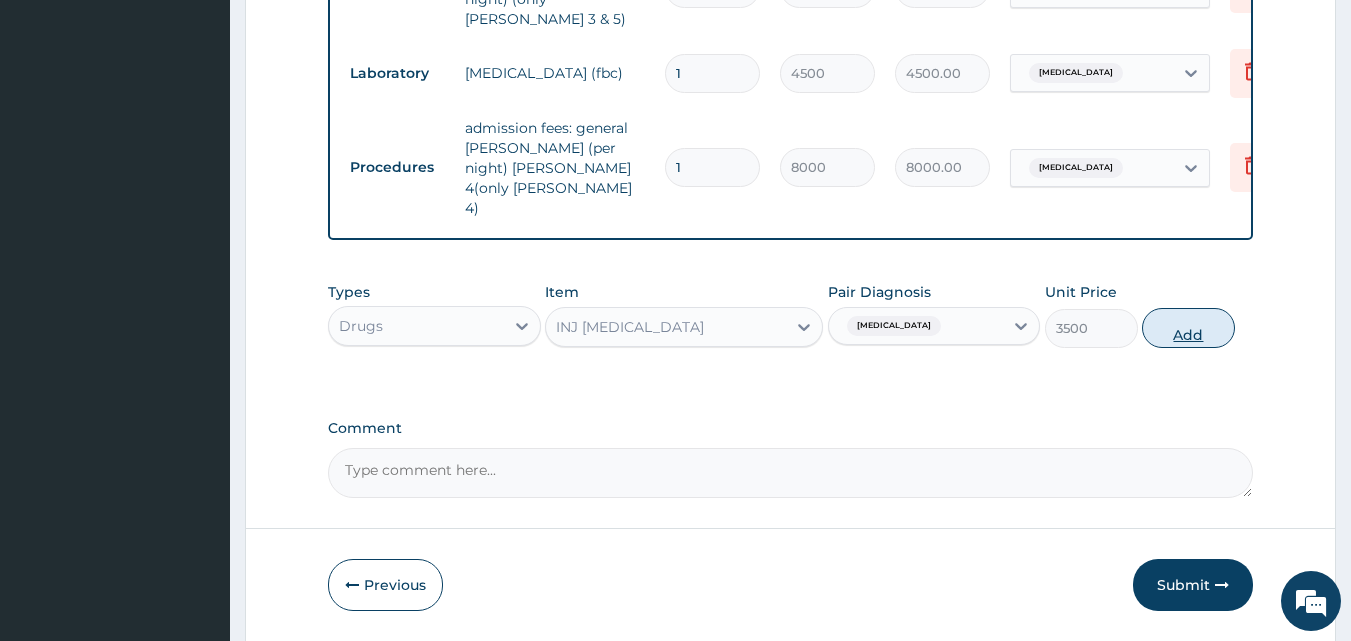 click on "Add" at bounding box center (1188, 328) 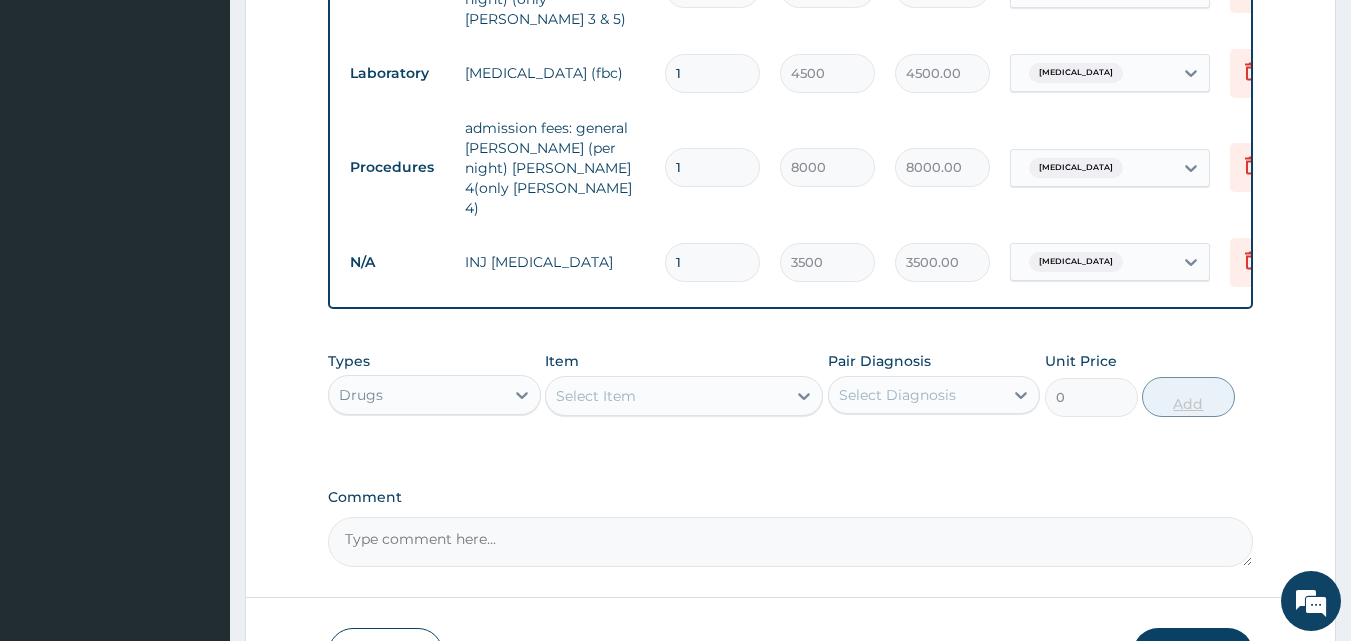 type 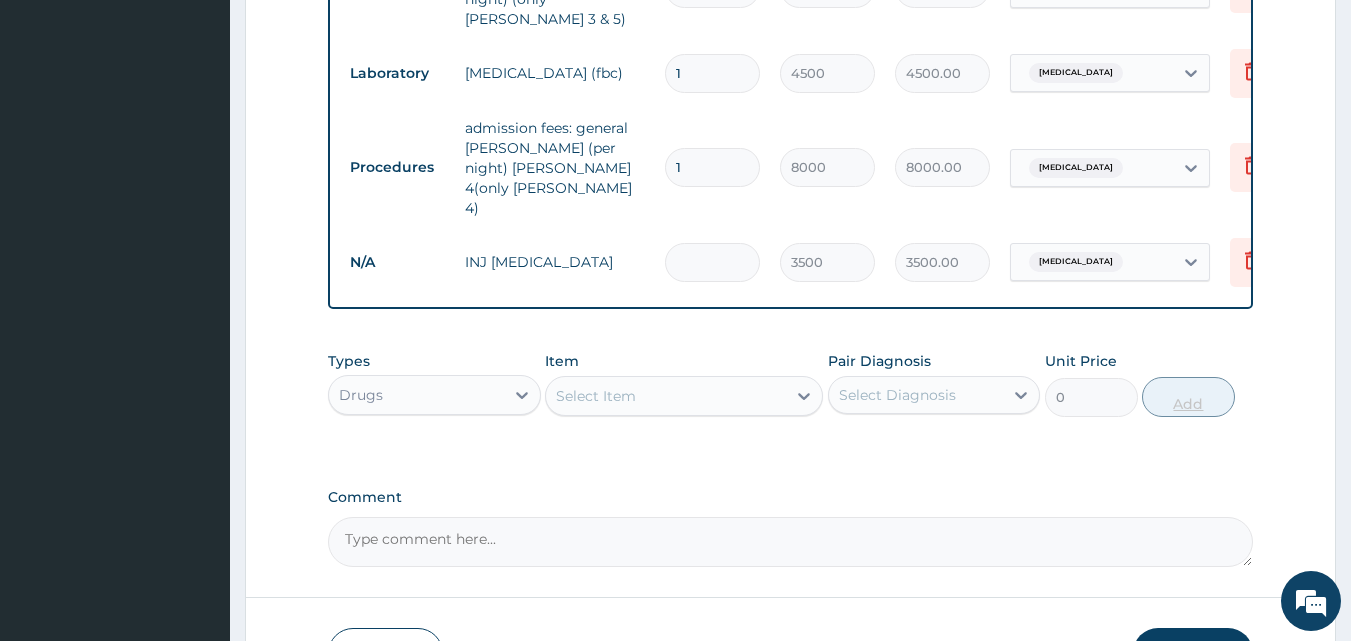 type on "0.00" 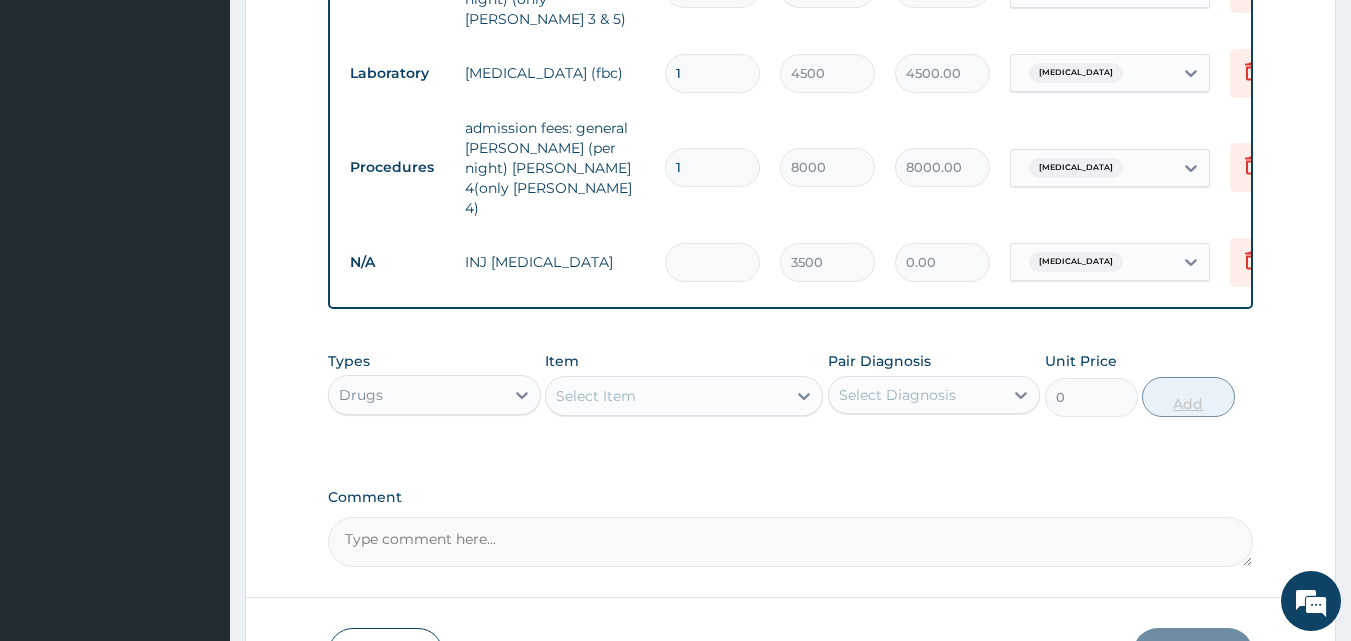 type on "6" 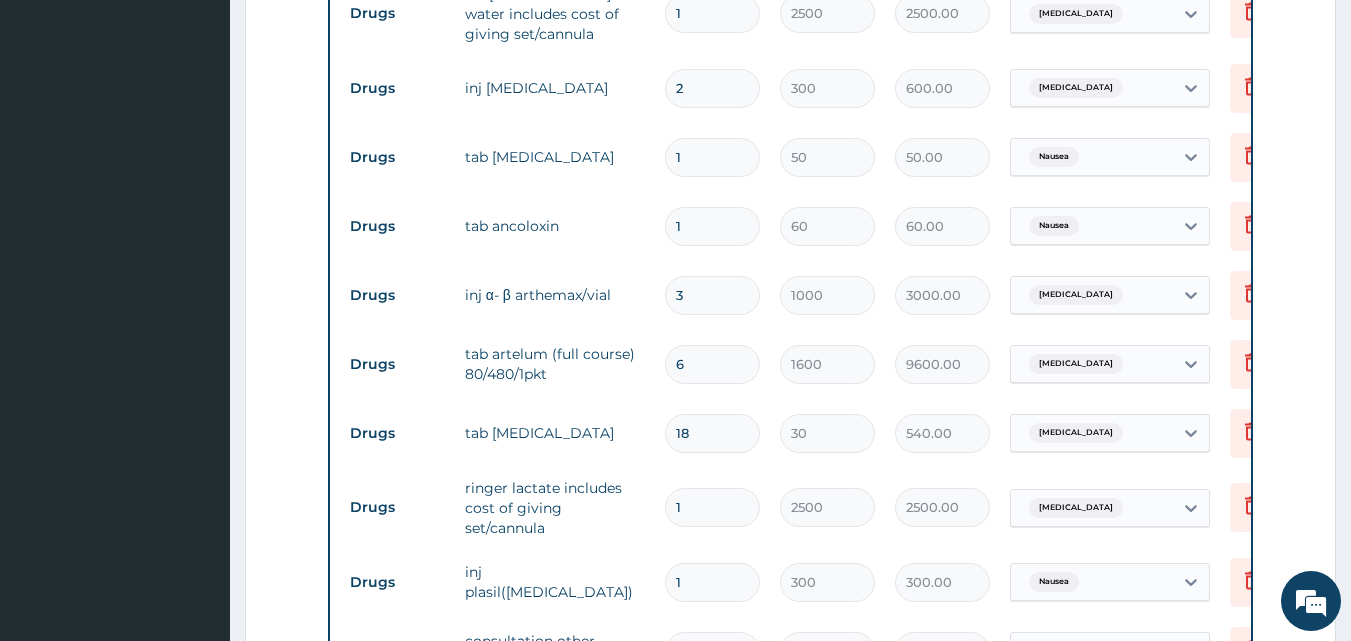 scroll, scrollTop: 865, scrollLeft: 0, axis: vertical 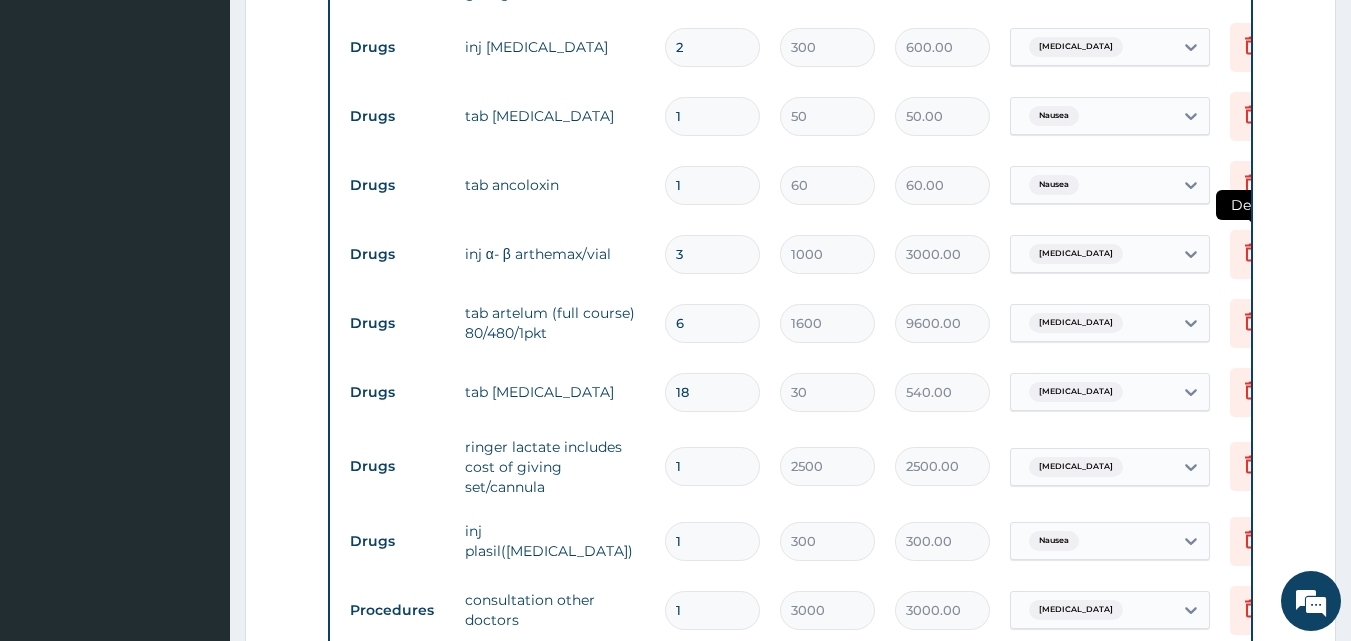 type on "6" 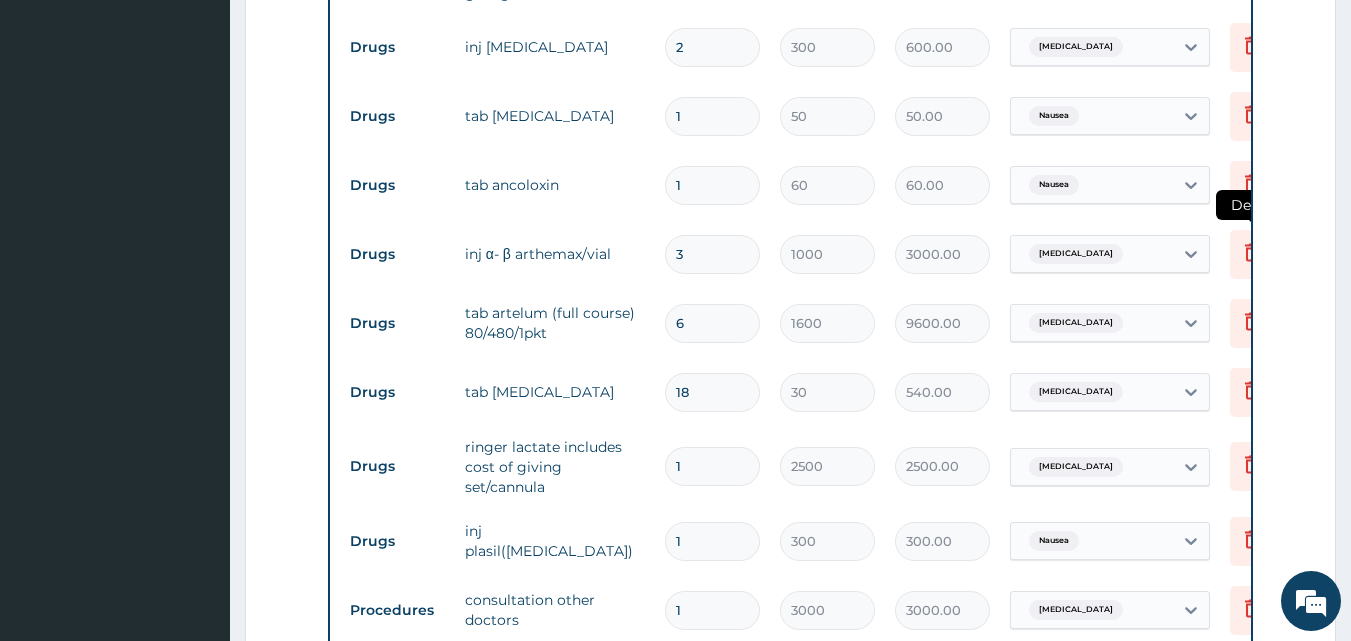 click at bounding box center (1252, 254) 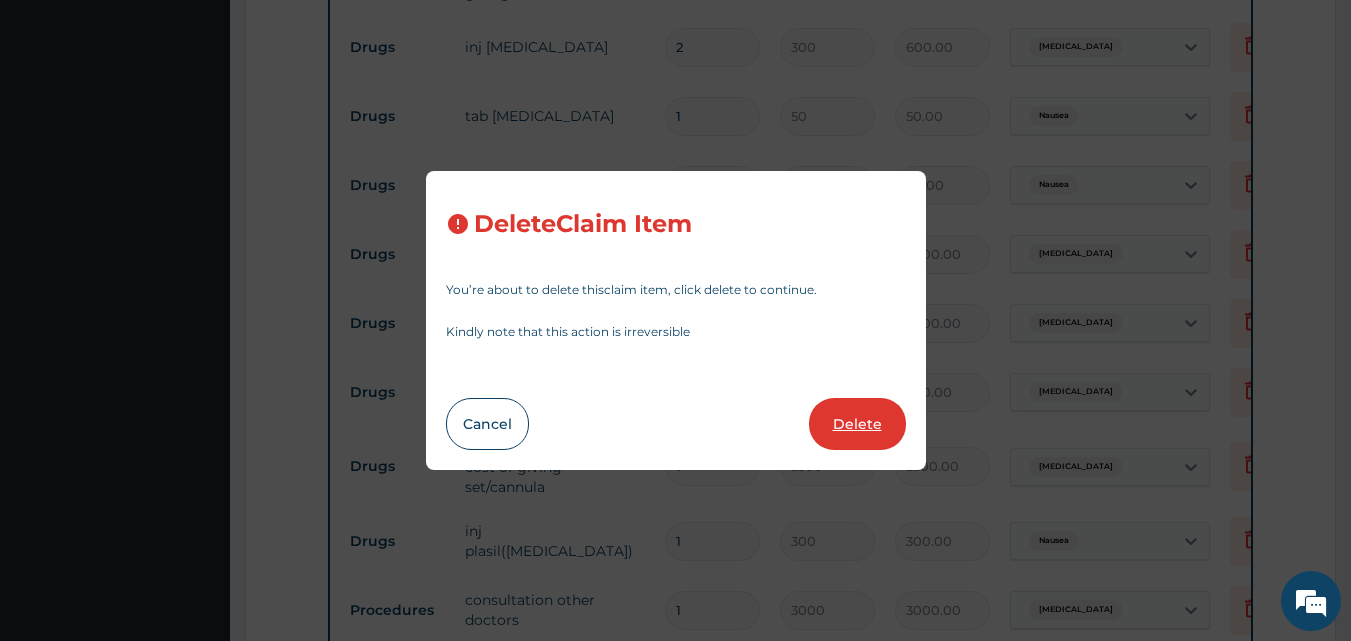 click on "Delete" at bounding box center [857, 424] 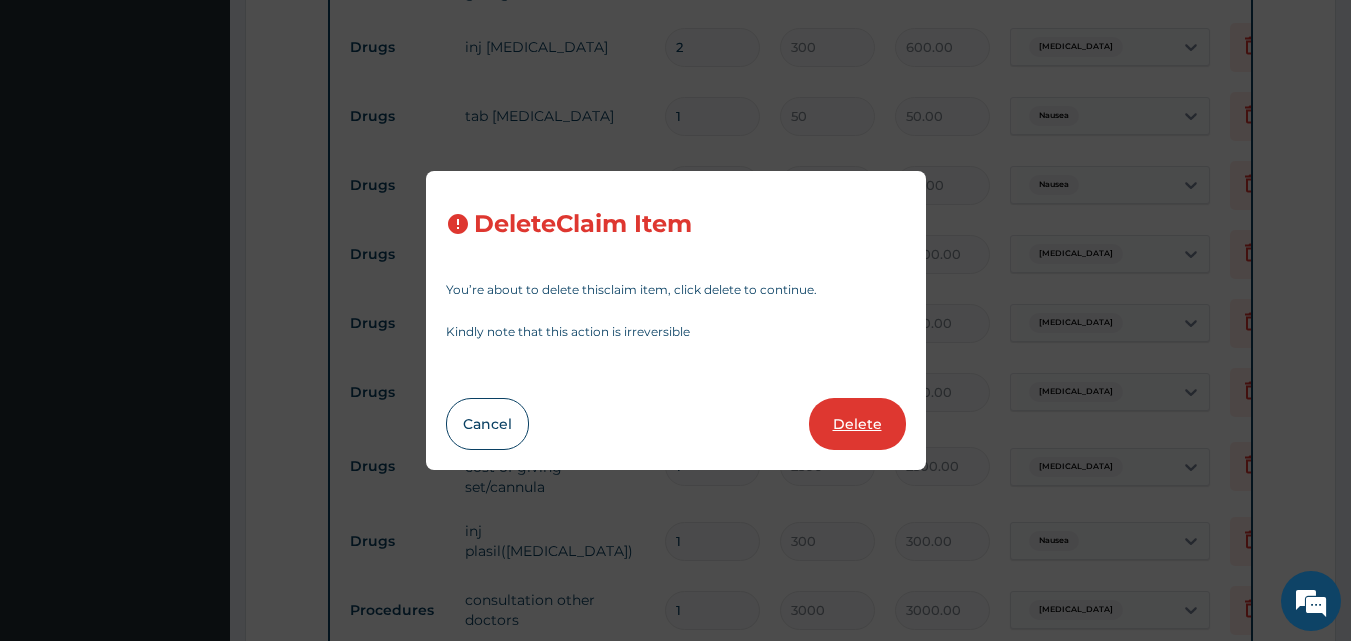 type on "2500.00" 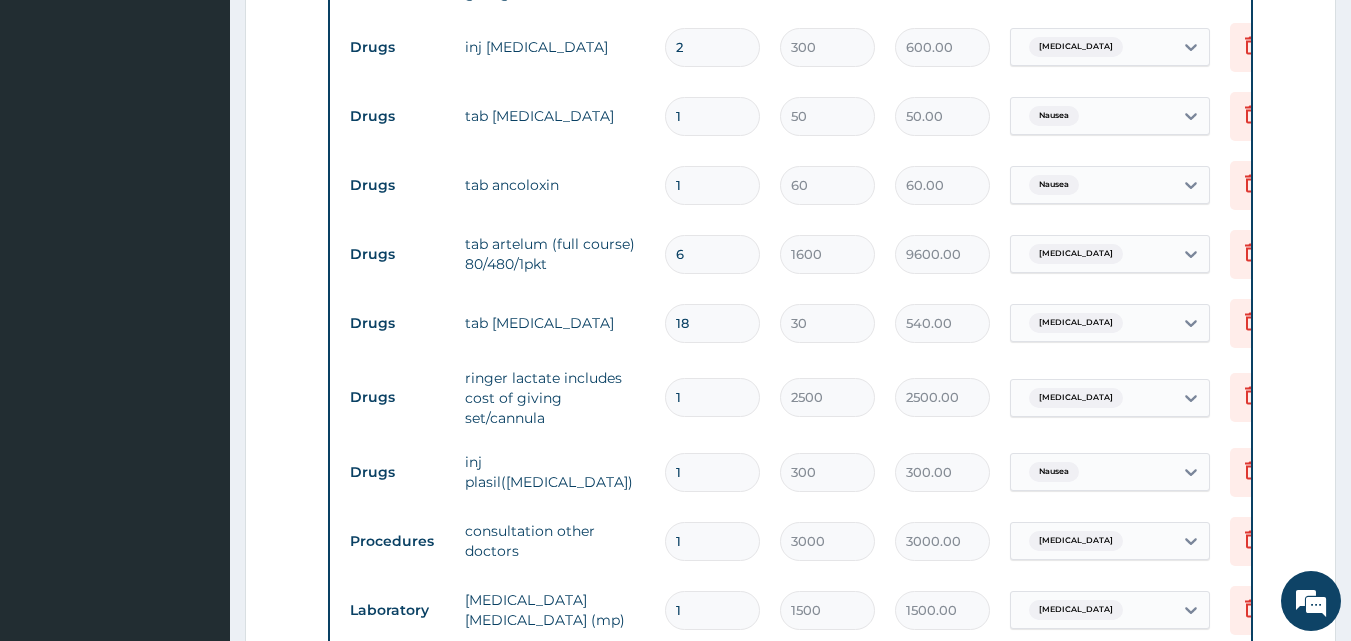 scroll, scrollTop: 1620, scrollLeft: 0, axis: vertical 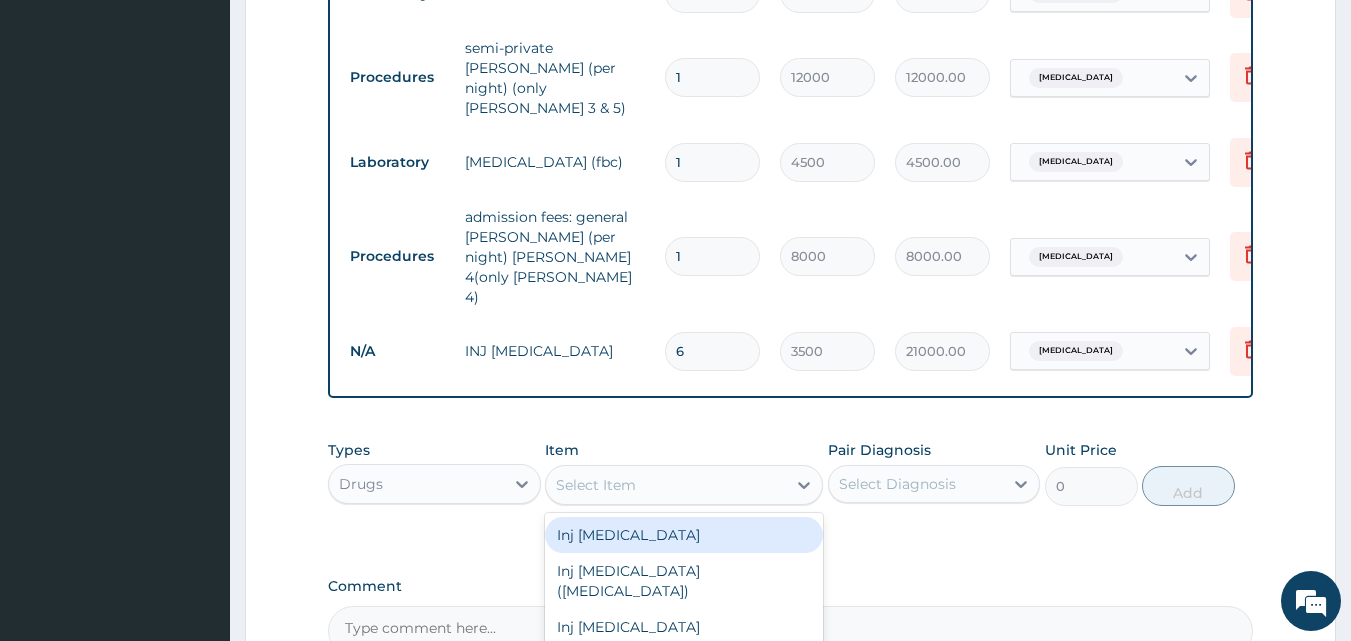 click on "Select Item" at bounding box center (596, 485) 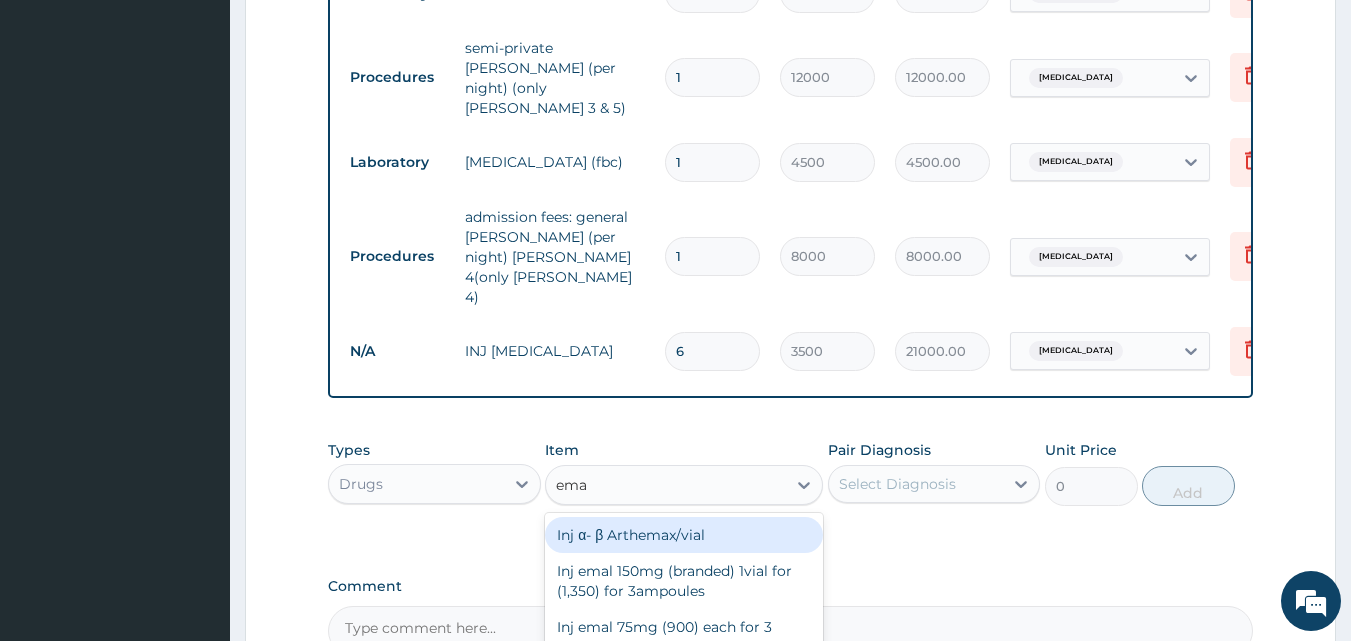type on "emal" 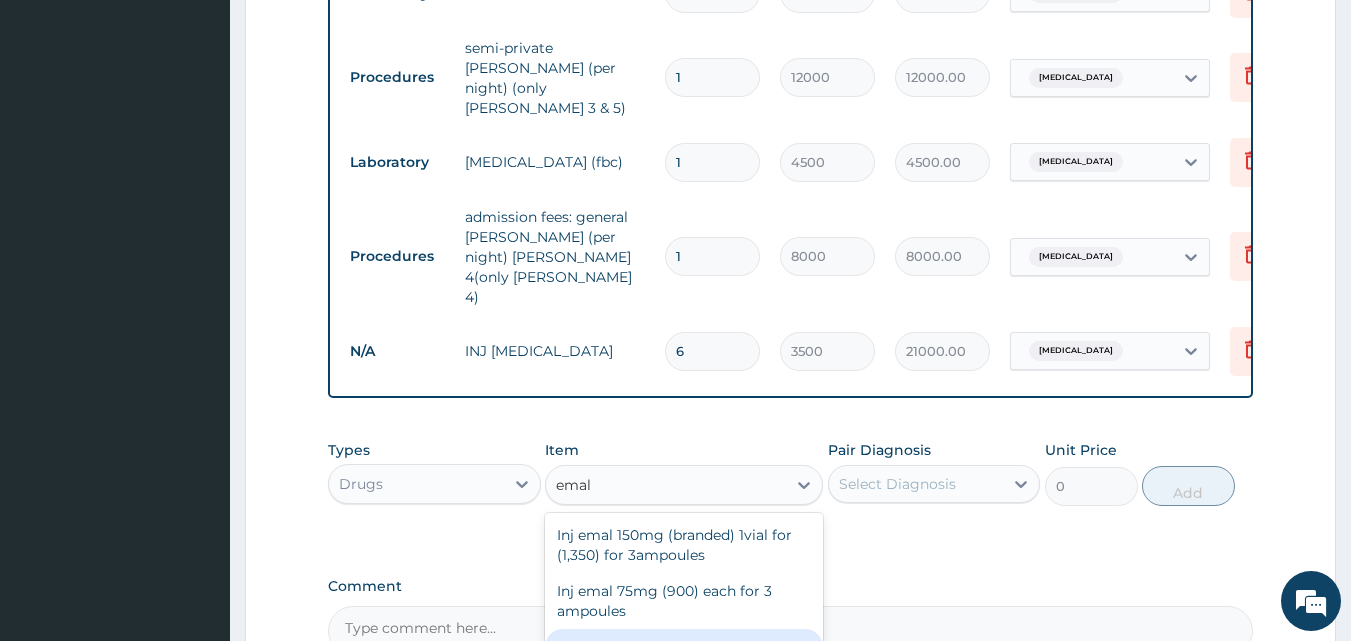 click on "EMAL BRANDED 150MG" at bounding box center (684, 647) 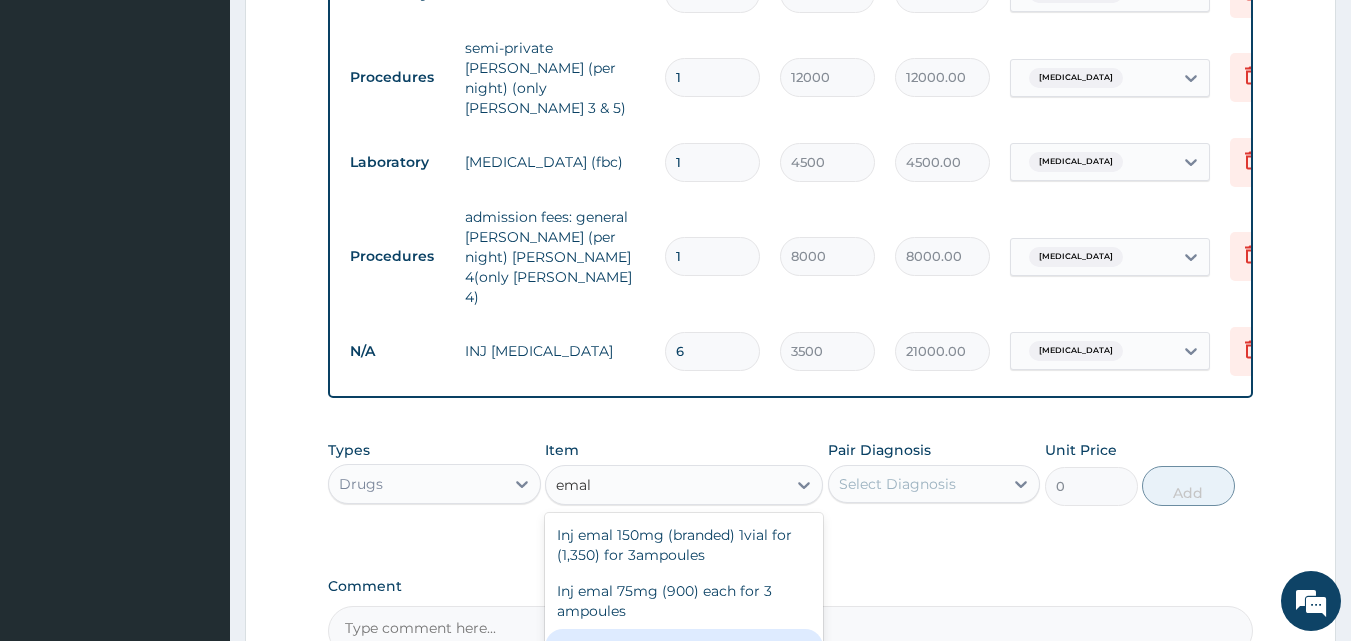 type 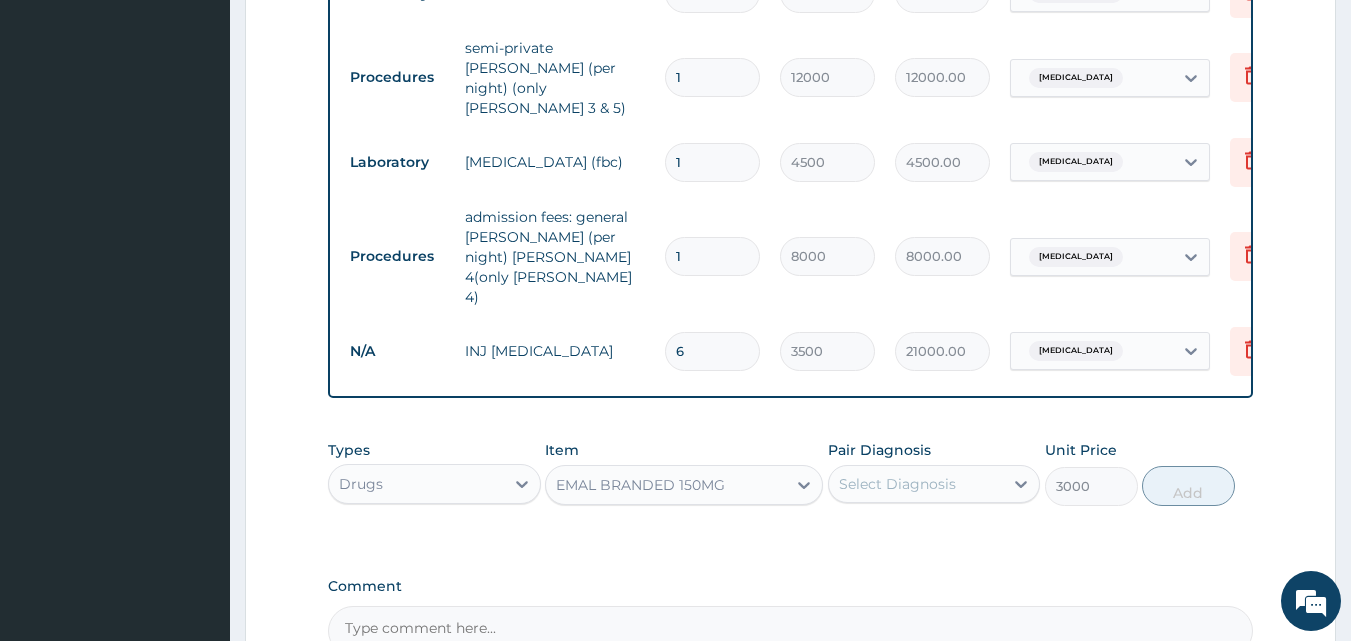 click on "Select Diagnosis" at bounding box center [897, 484] 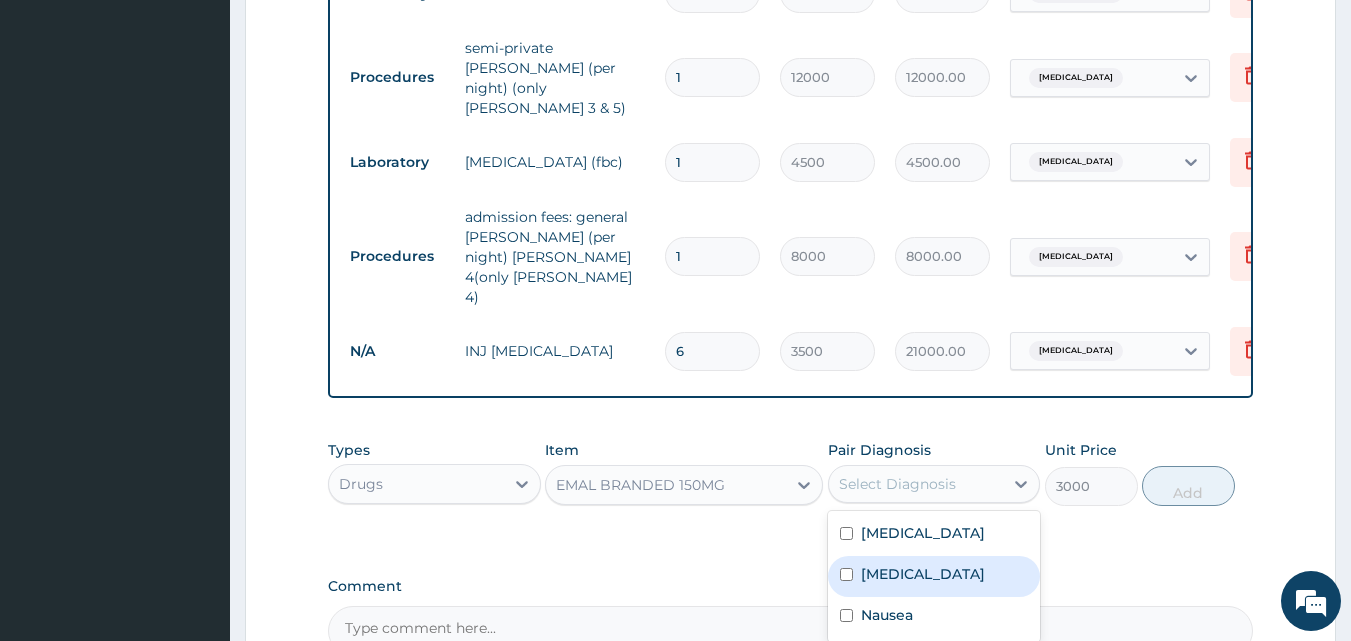 click on "[MEDICAL_DATA]" at bounding box center (923, 574) 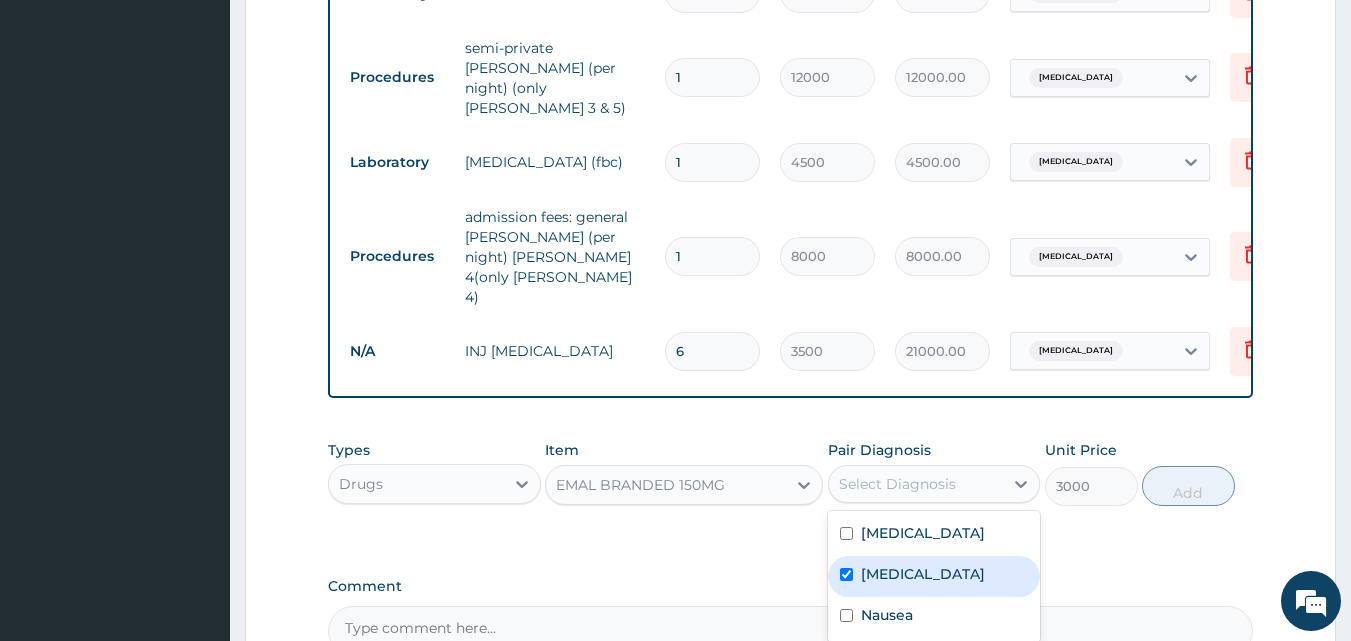 checkbox on "true" 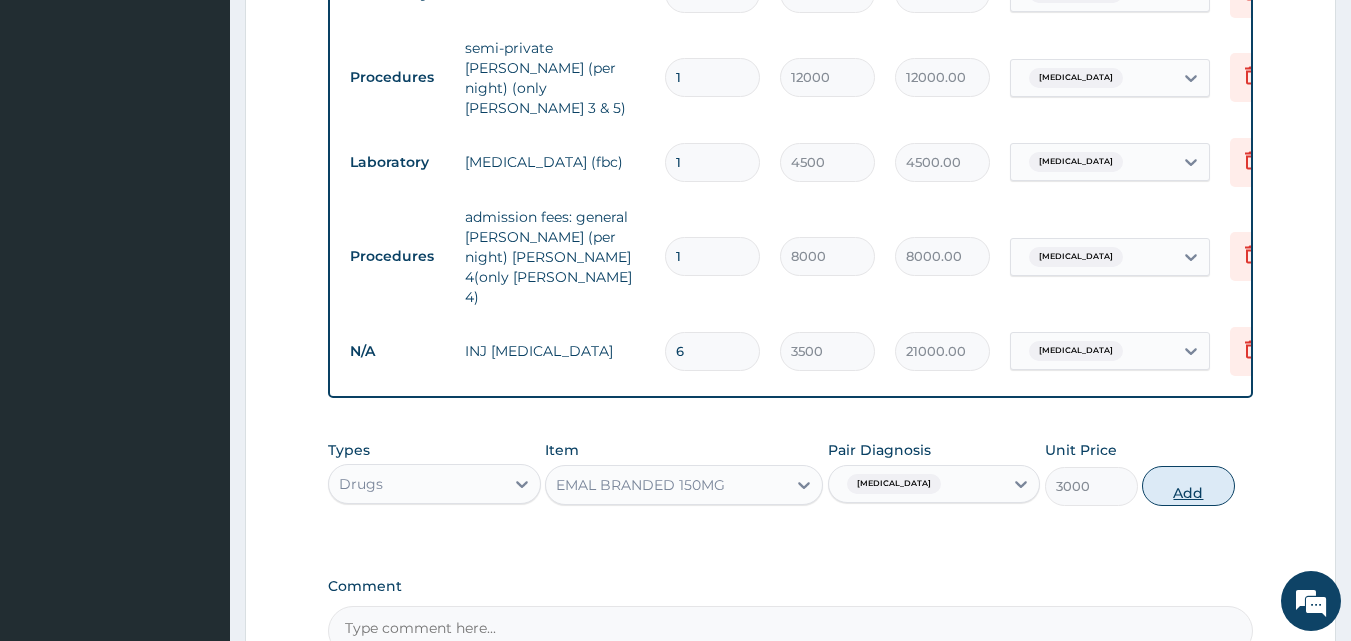 click on "Add" at bounding box center [1188, 486] 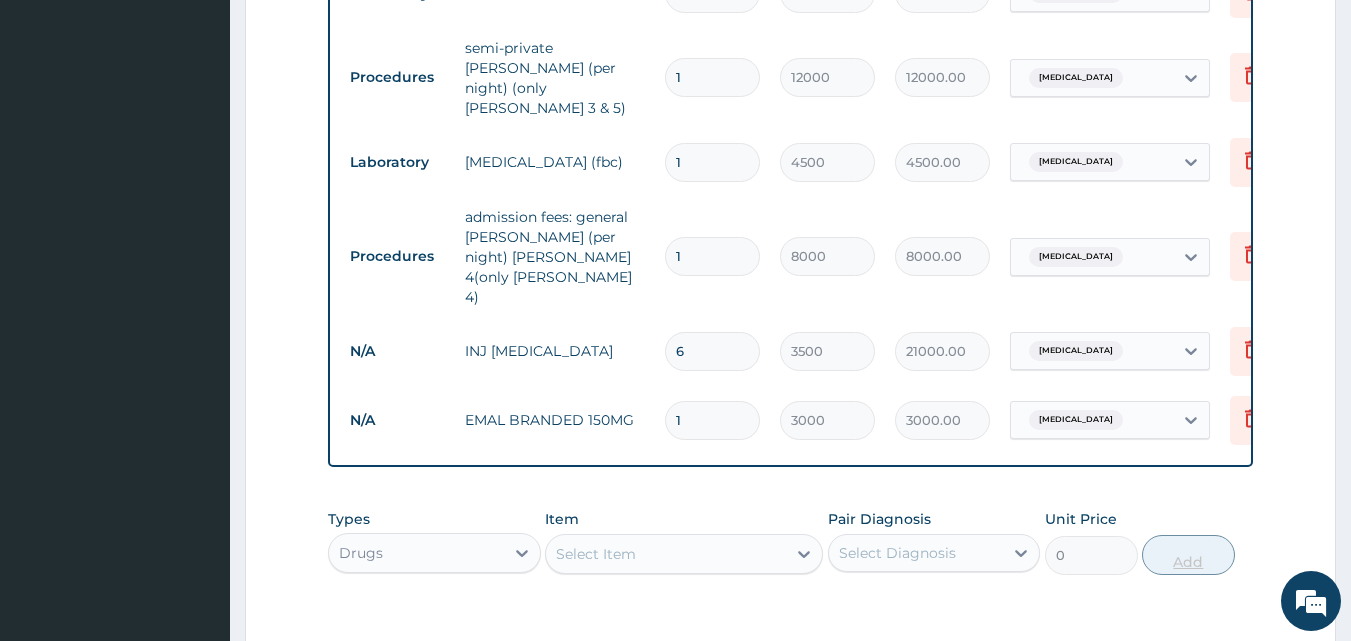 type 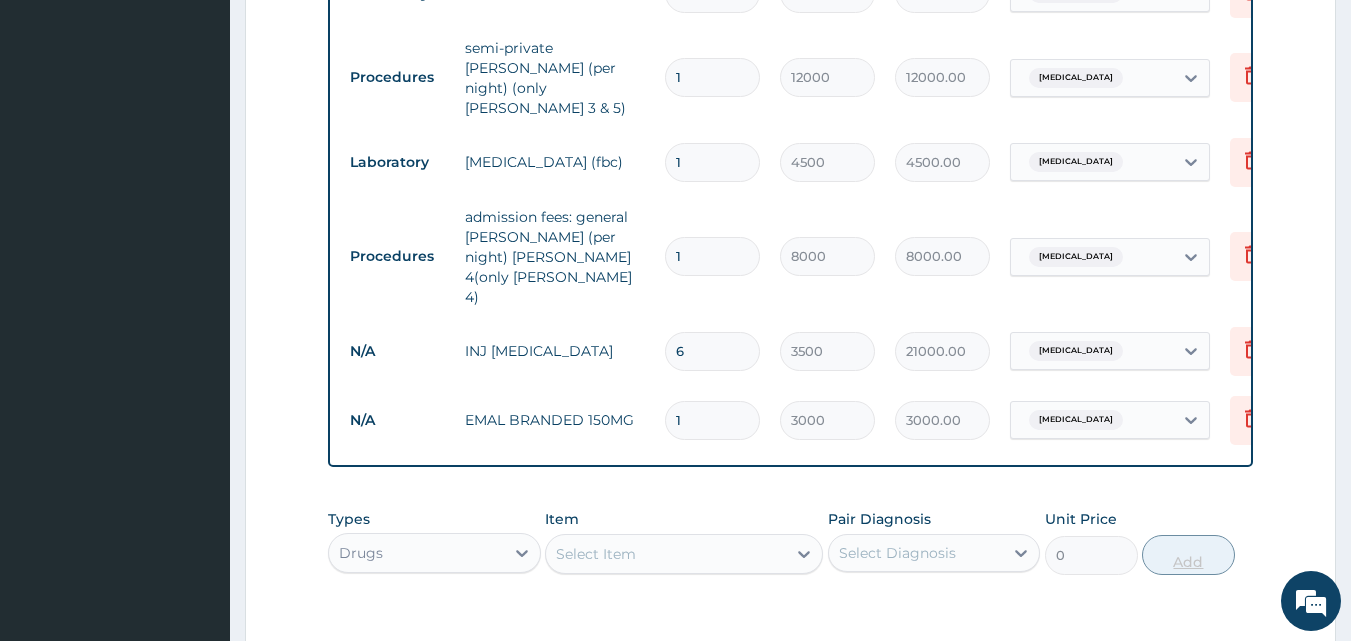 type on "0.00" 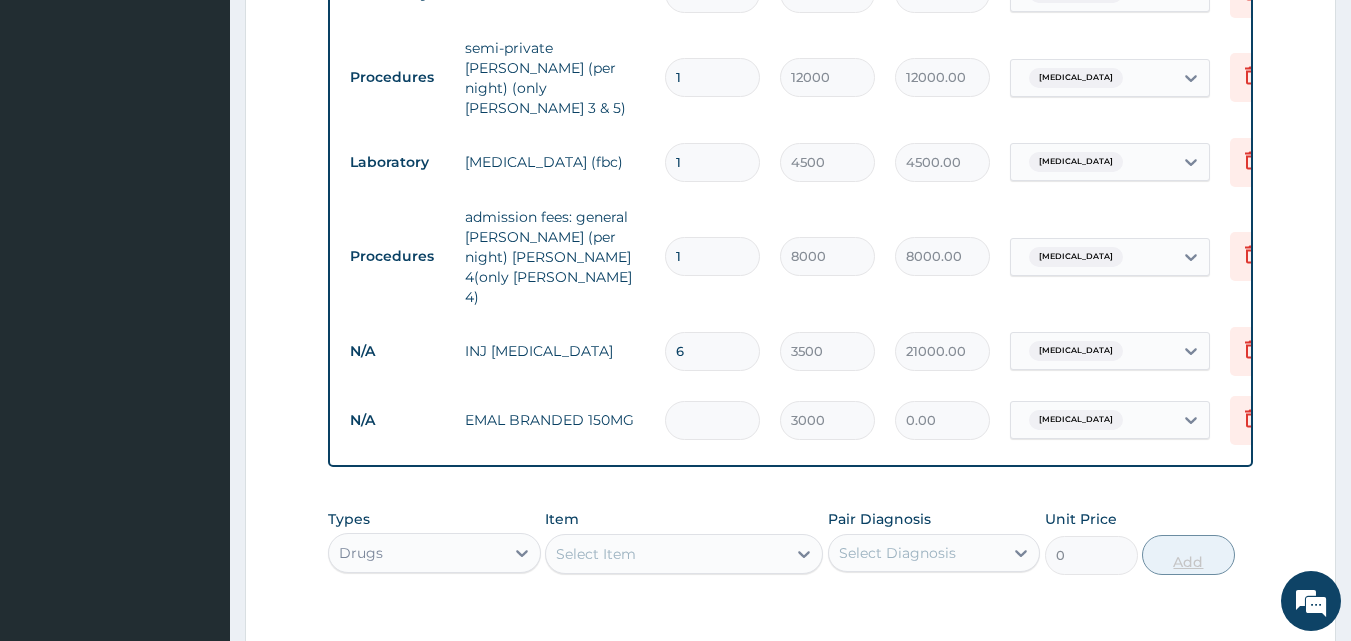 type on "3" 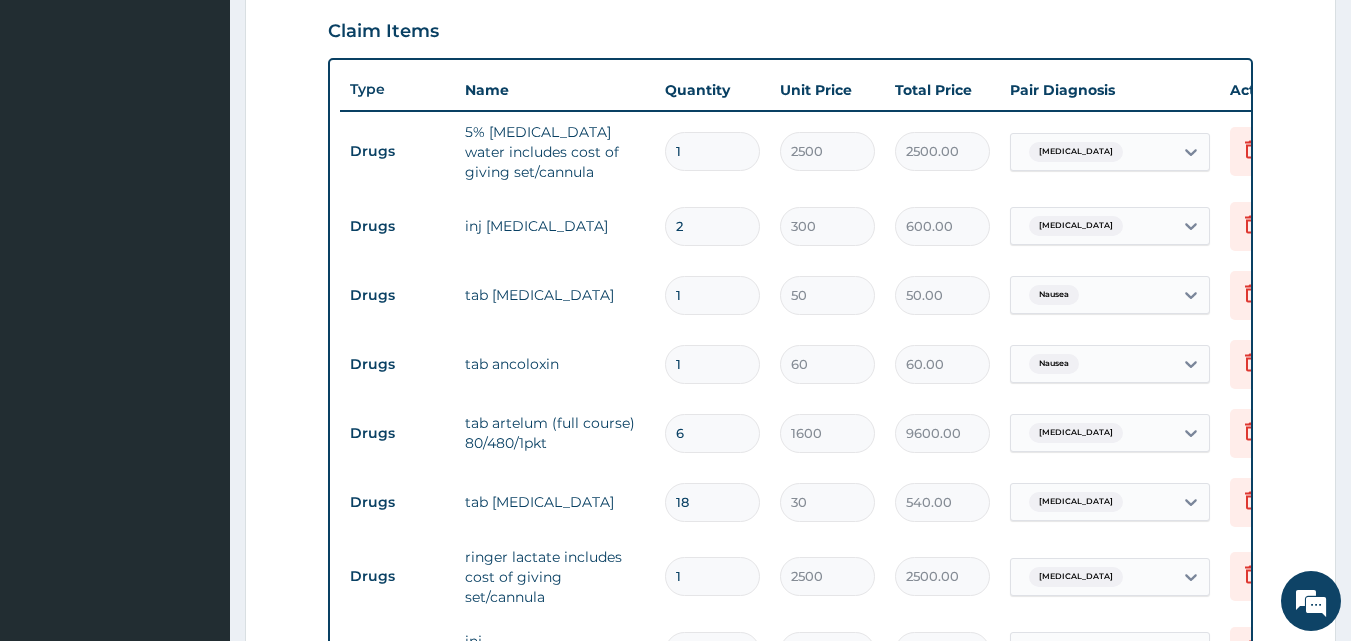 scroll, scrollTop: 690, scrollLeft: 0, axis: vertical 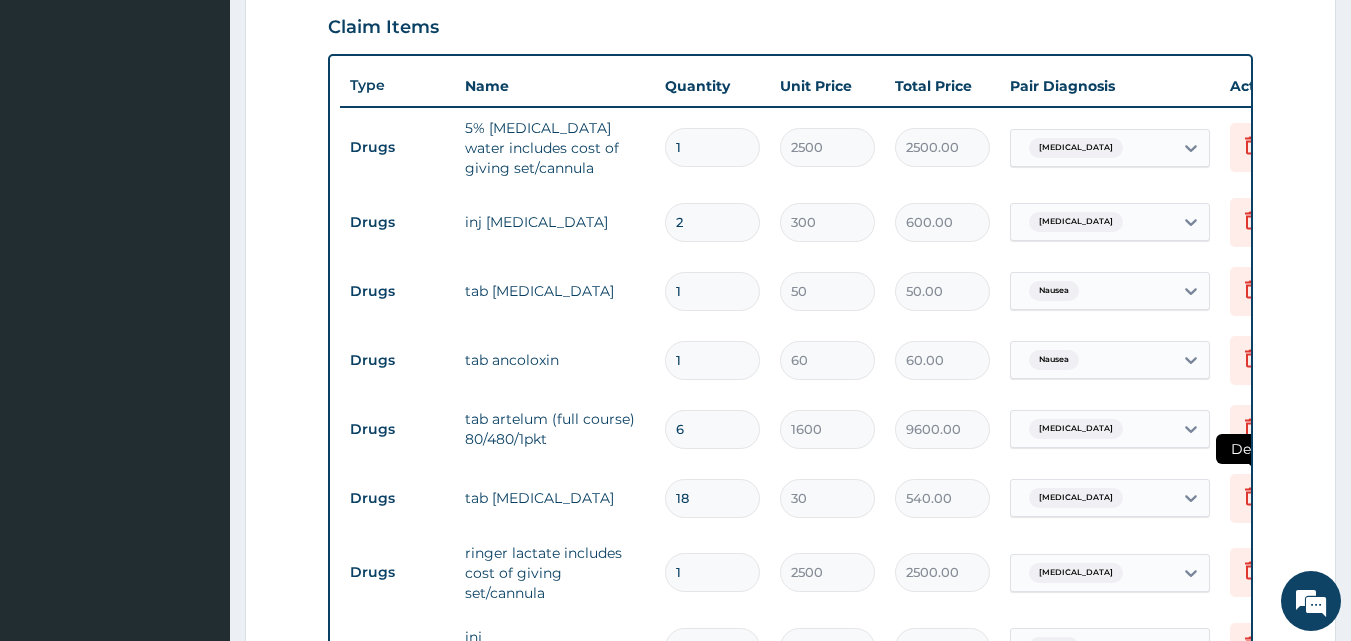 type on "3" 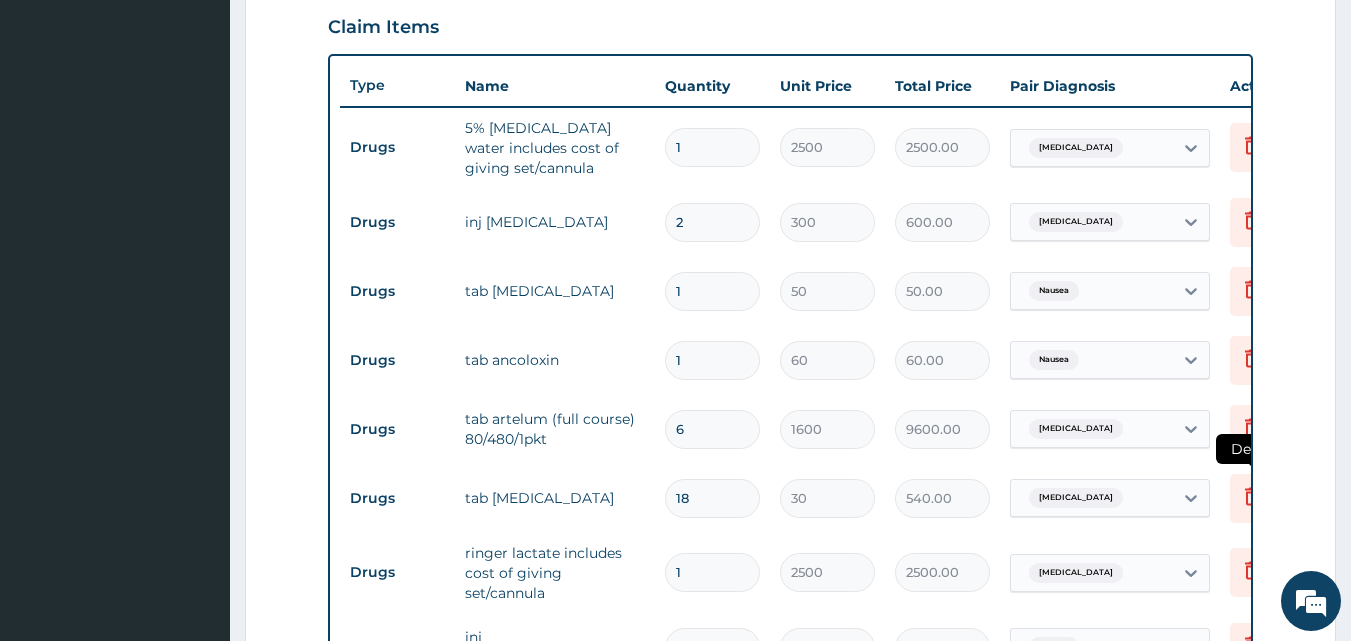click at bounding box center (1252, 498) 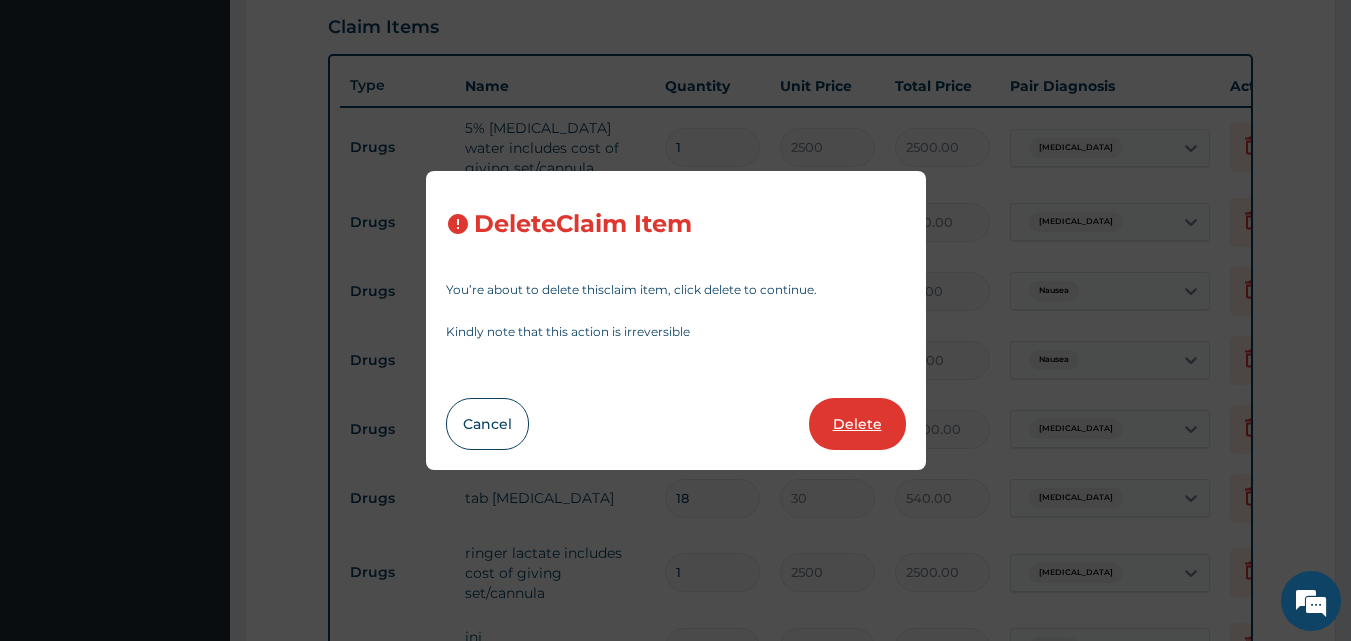 click on "Delete" at bounding box center (857, 424) 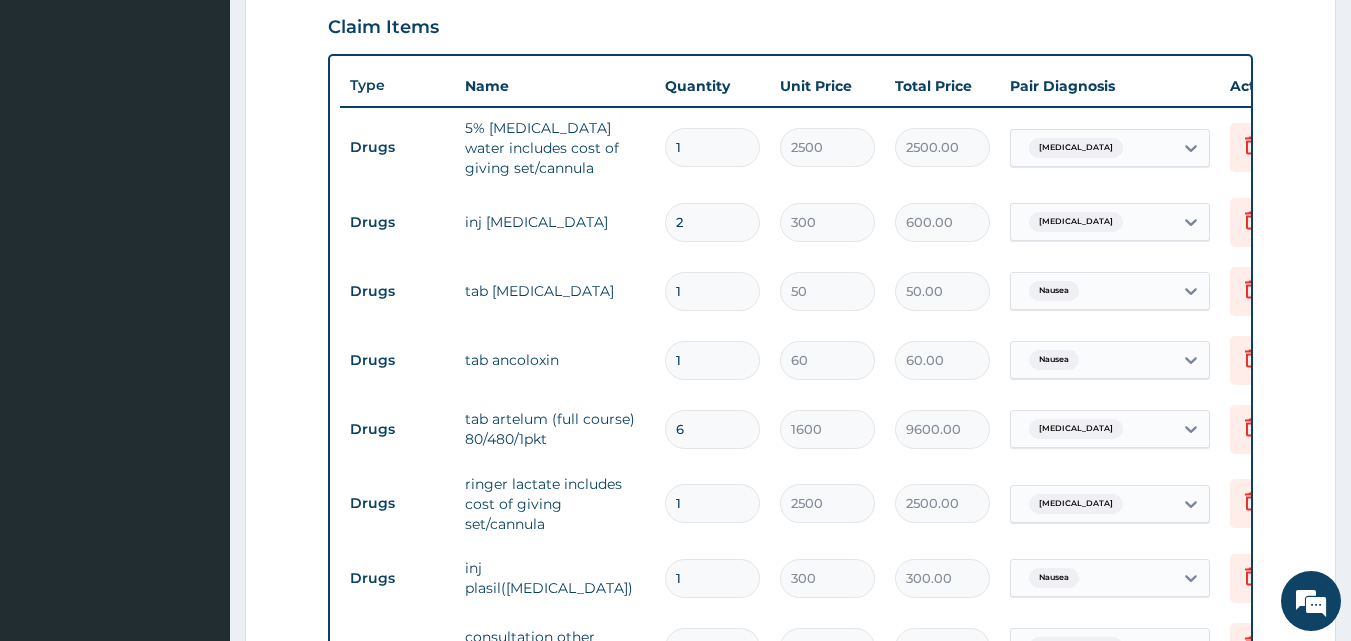 scroll, scrollTop: 1585, scrollLeft: 0, axis: vertical 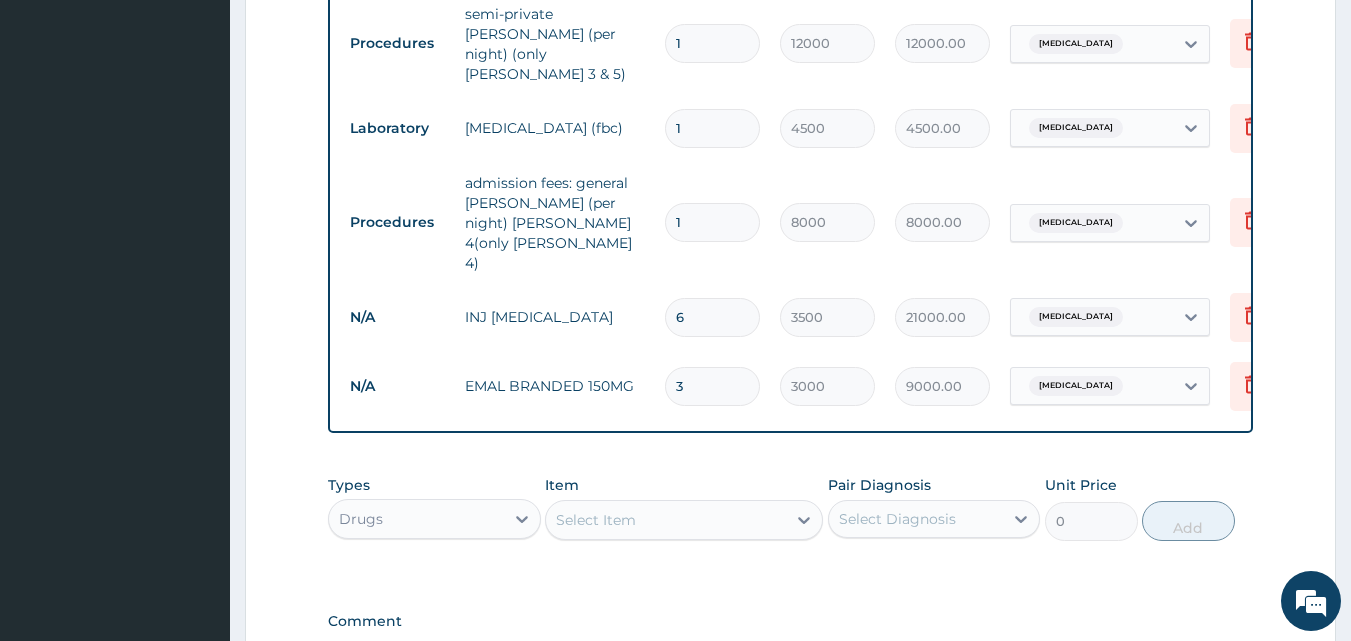 click on "Select Item" at bounding box center (666, 520) 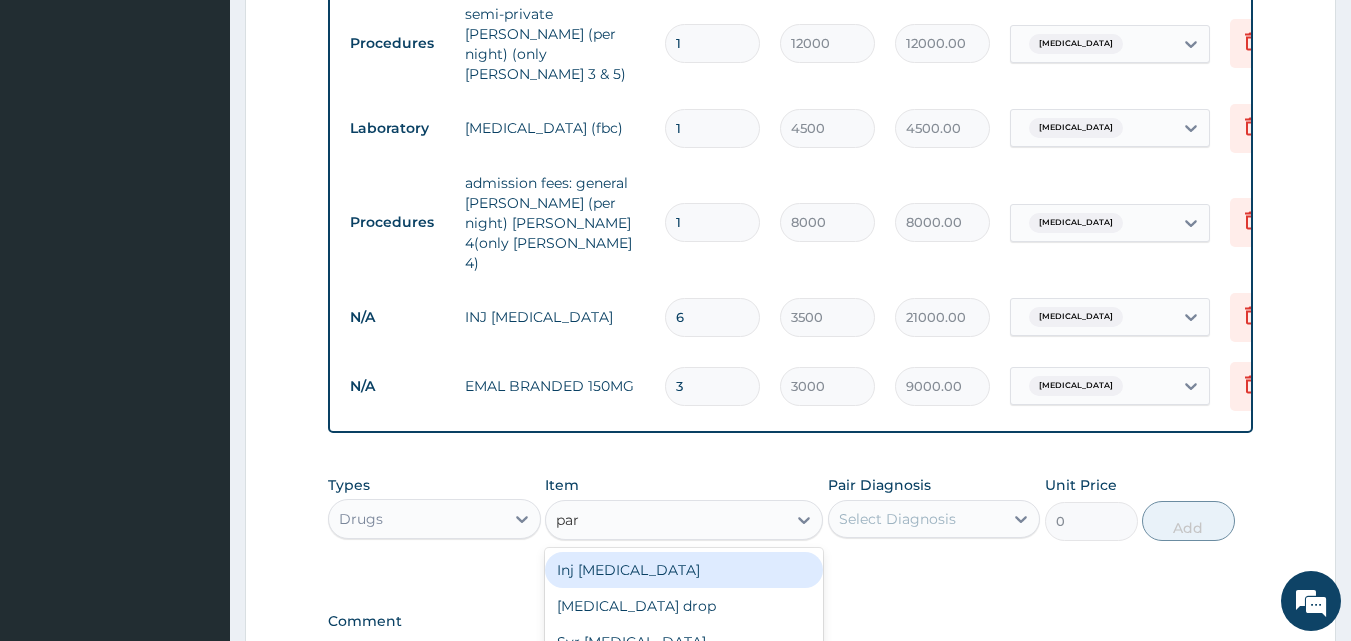 type on "para" 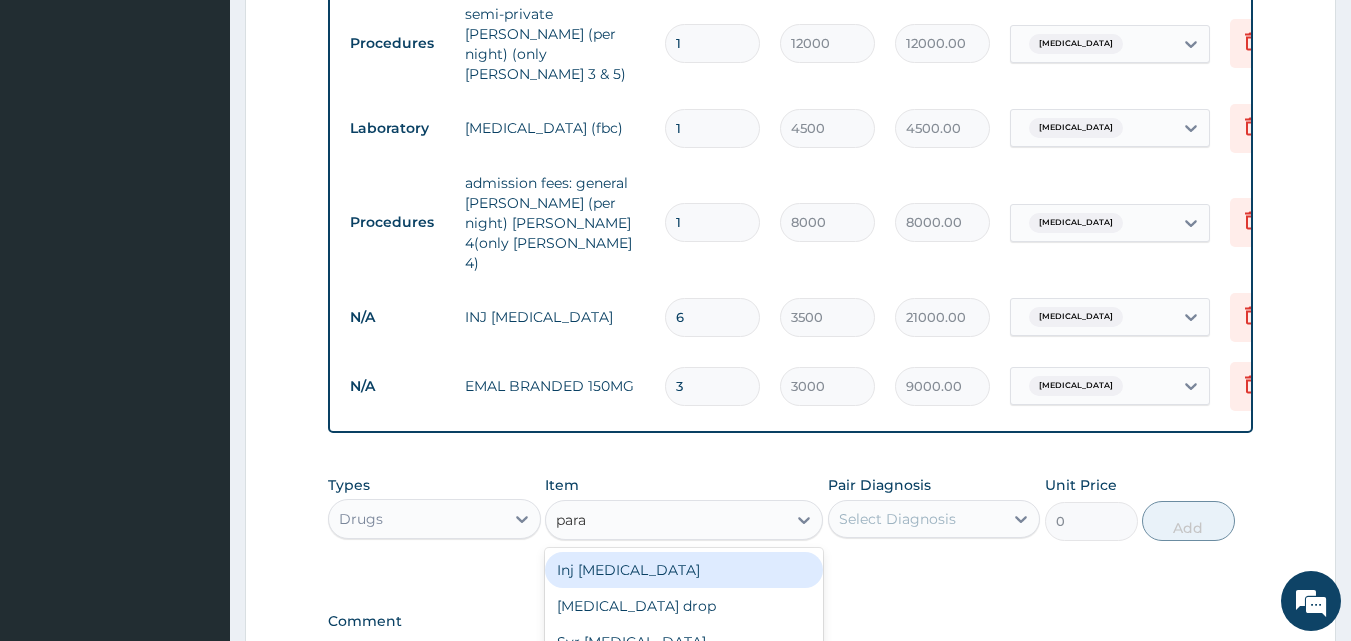 scroll, scrollTop: 1778, scrollLeft: 0, axis: vertical 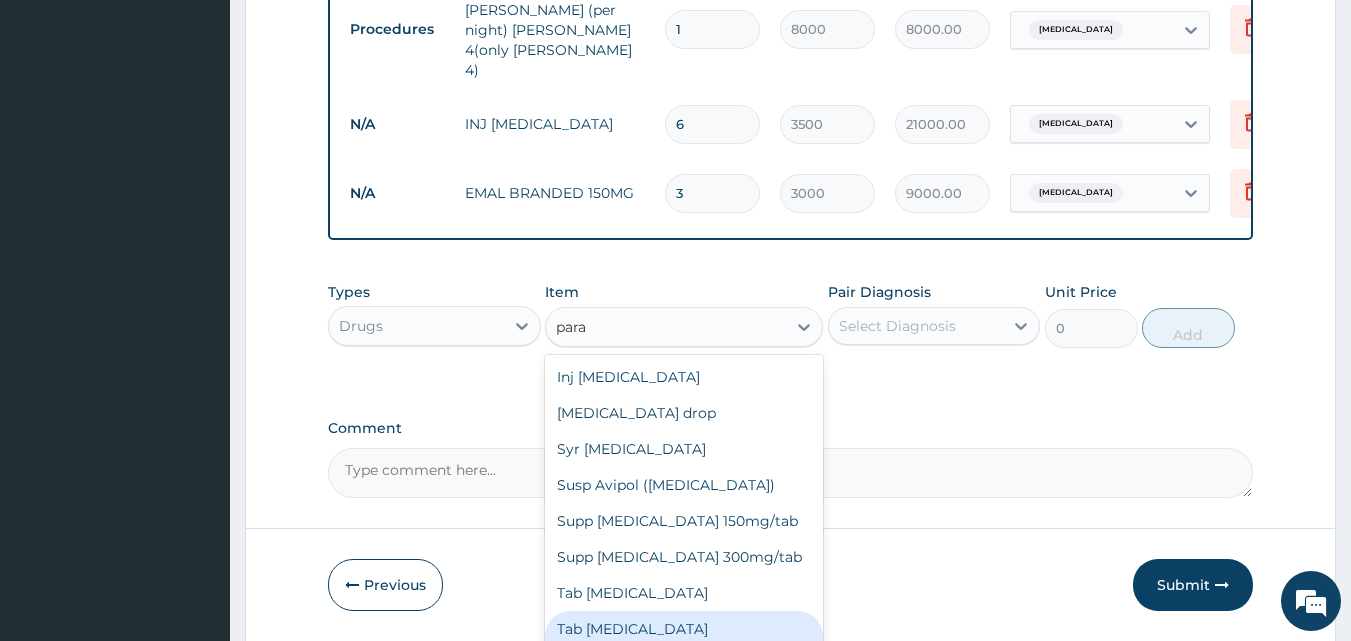 click on "Tab [MEDICAL_DATA] dispensible/tab" at bounding box center (684, 639) 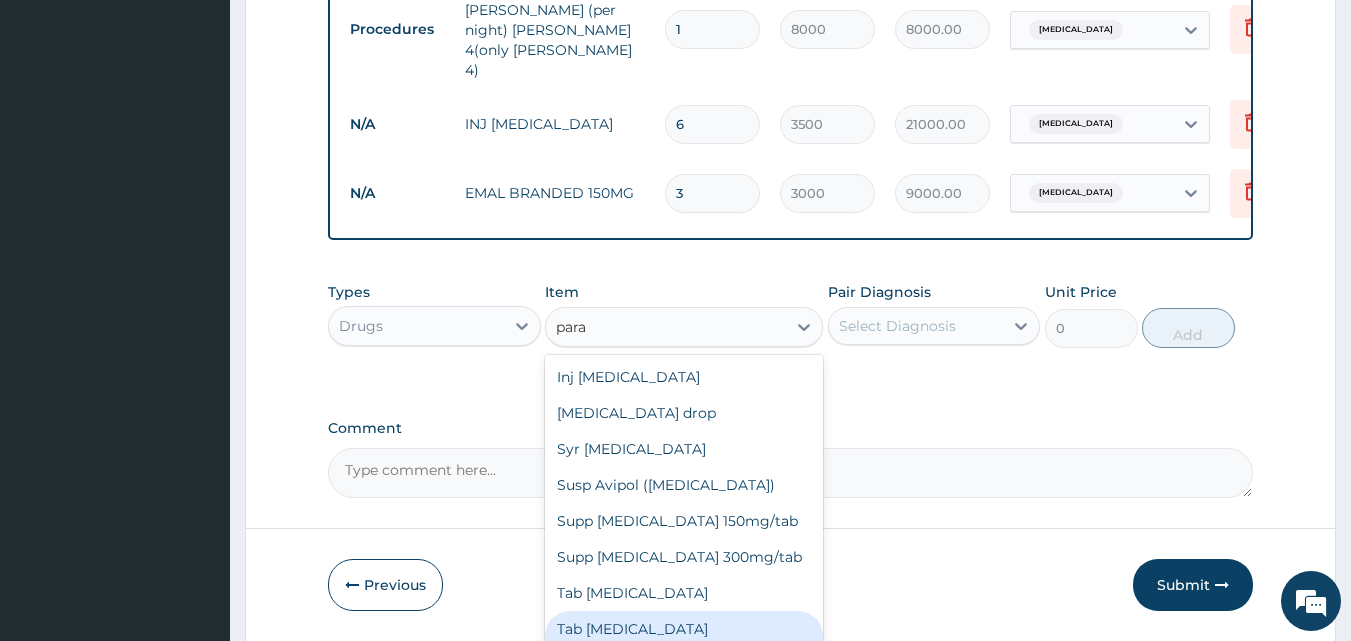 type 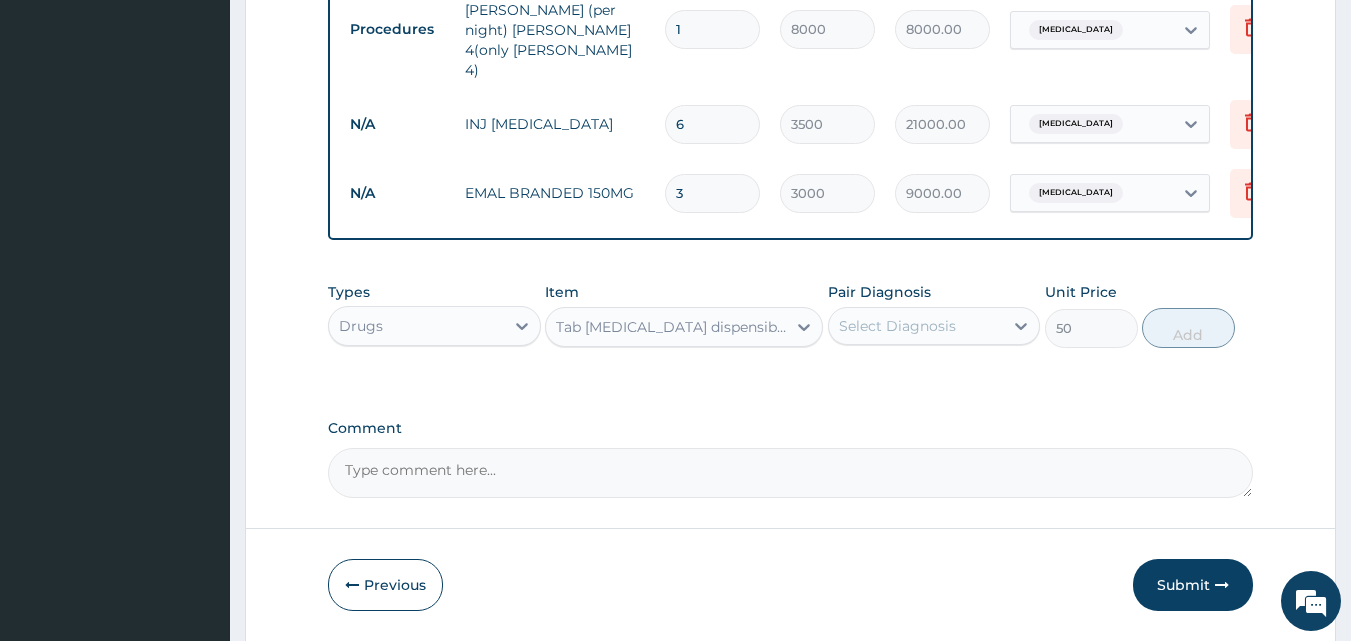 click on "Select Diagnosis" at bounding box center [897, 326] 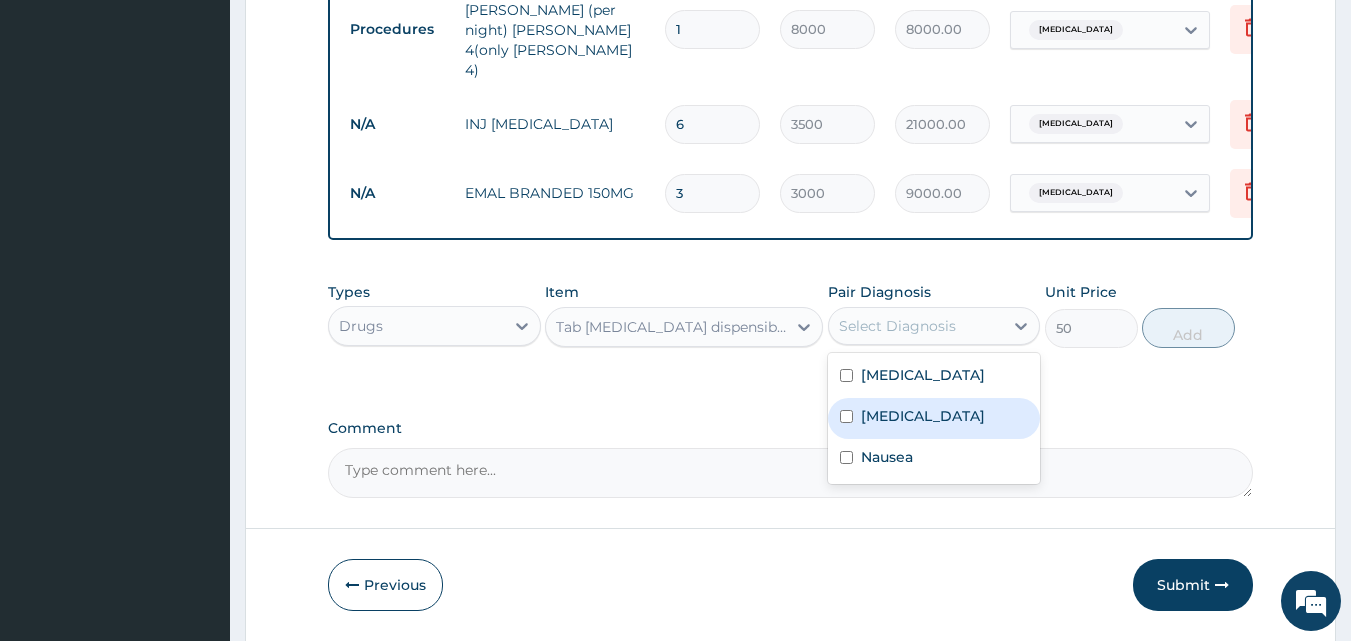 click on "[MEDICAL_DATA]" at bounding box center [923, 416] 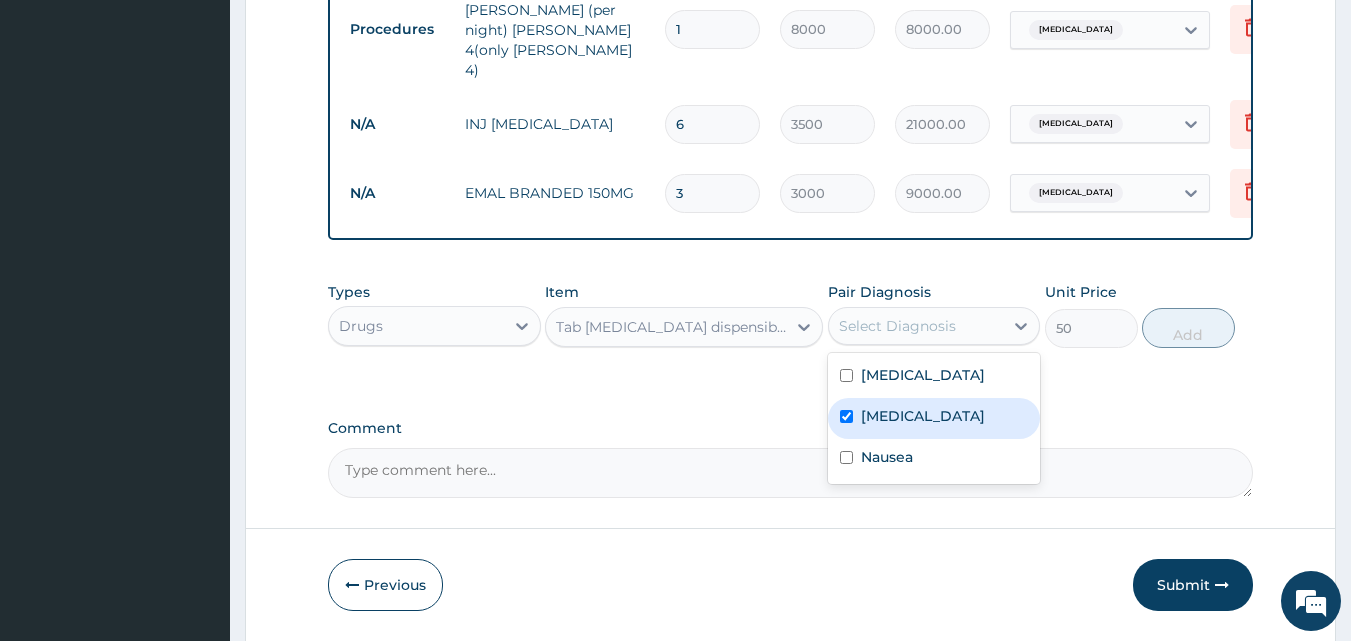 checkbox on "true" 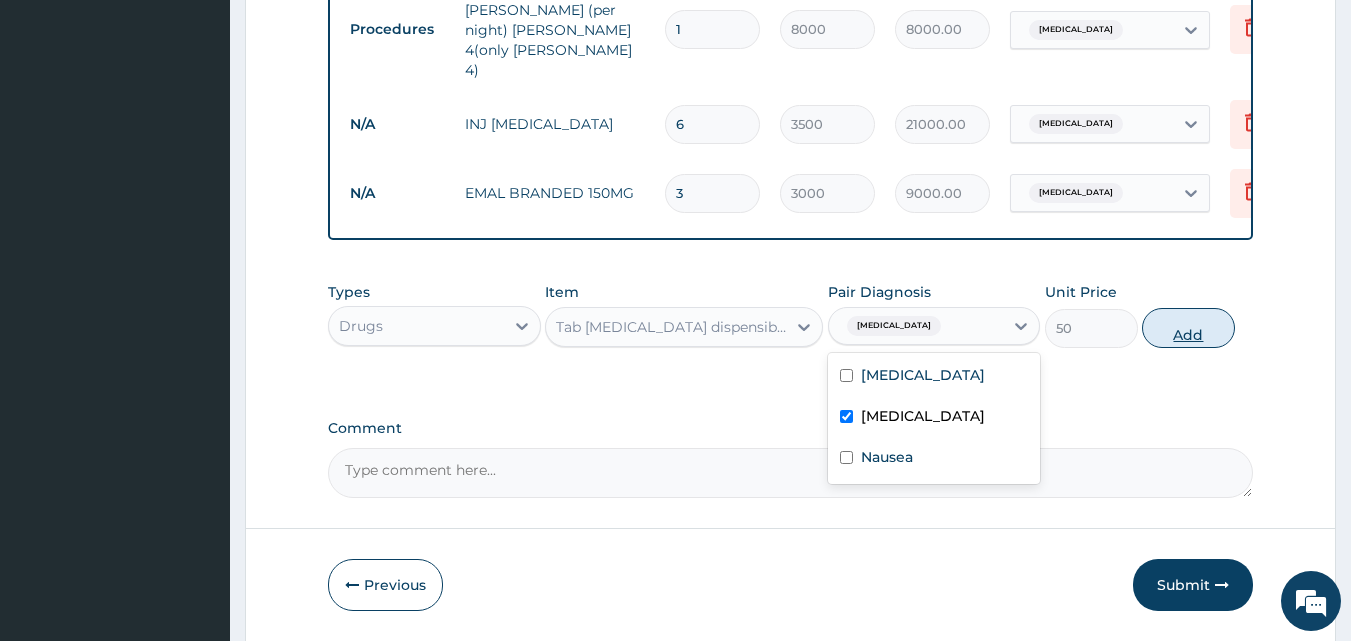 click on "Add" at bounding box center [1188, 328] 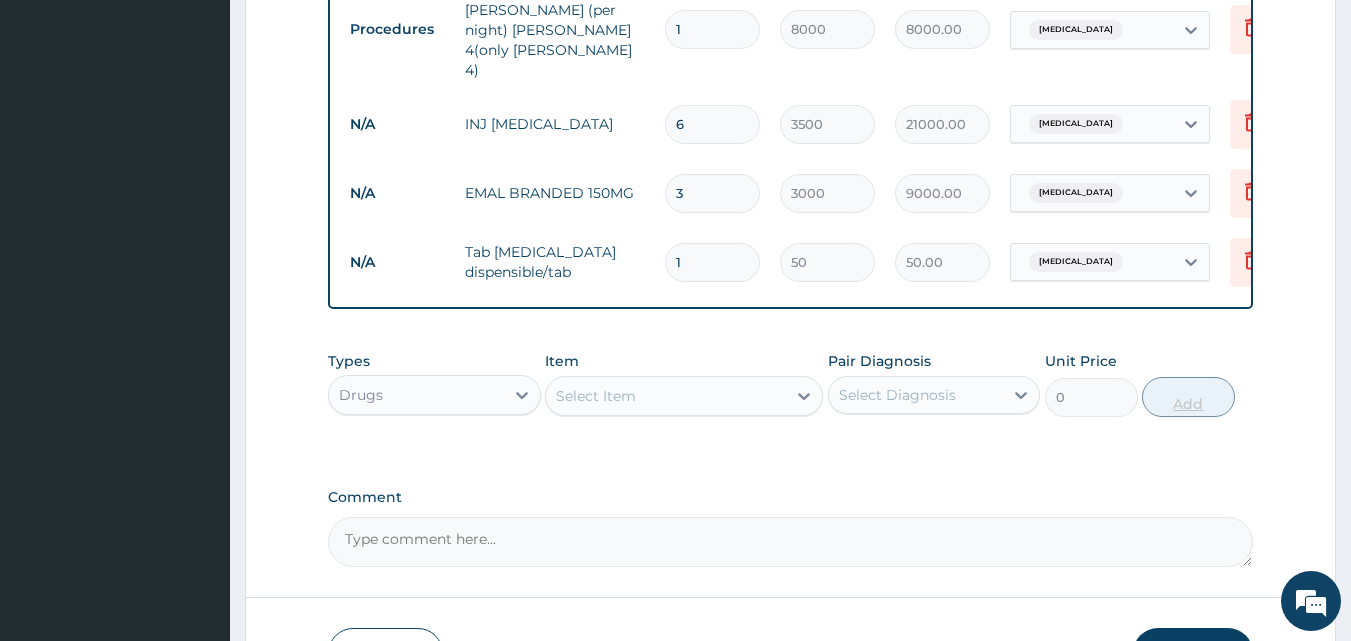 type on "18" 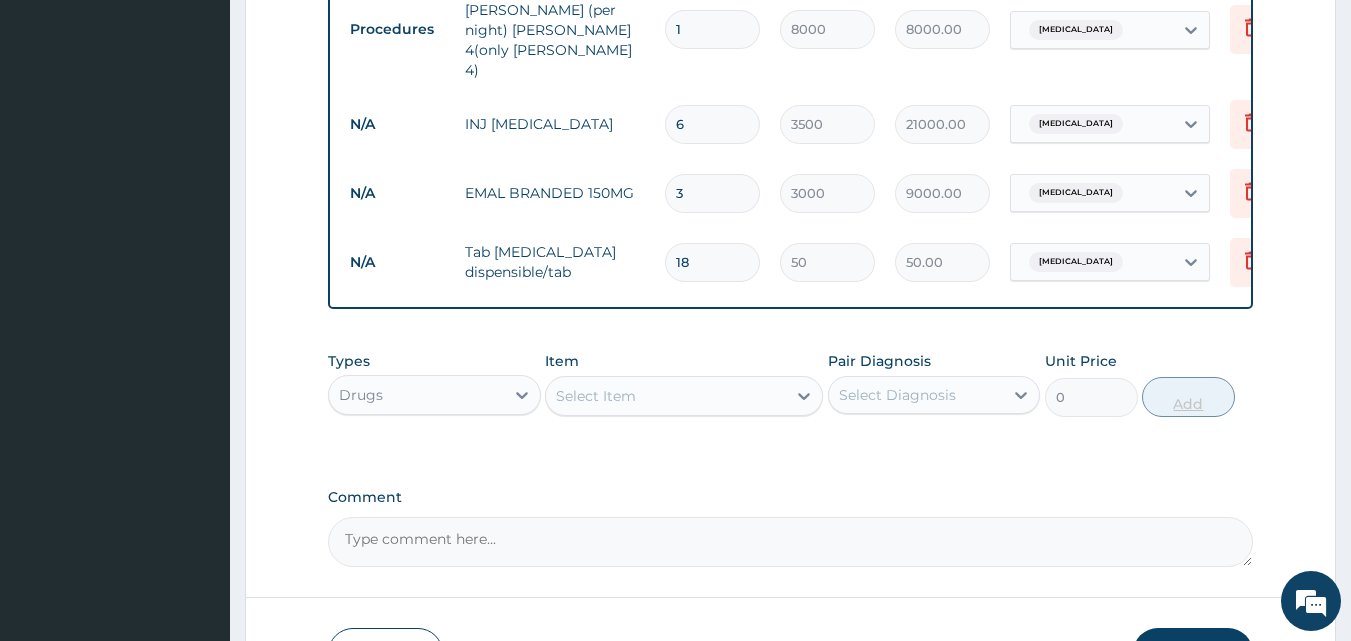 type on "900.00" 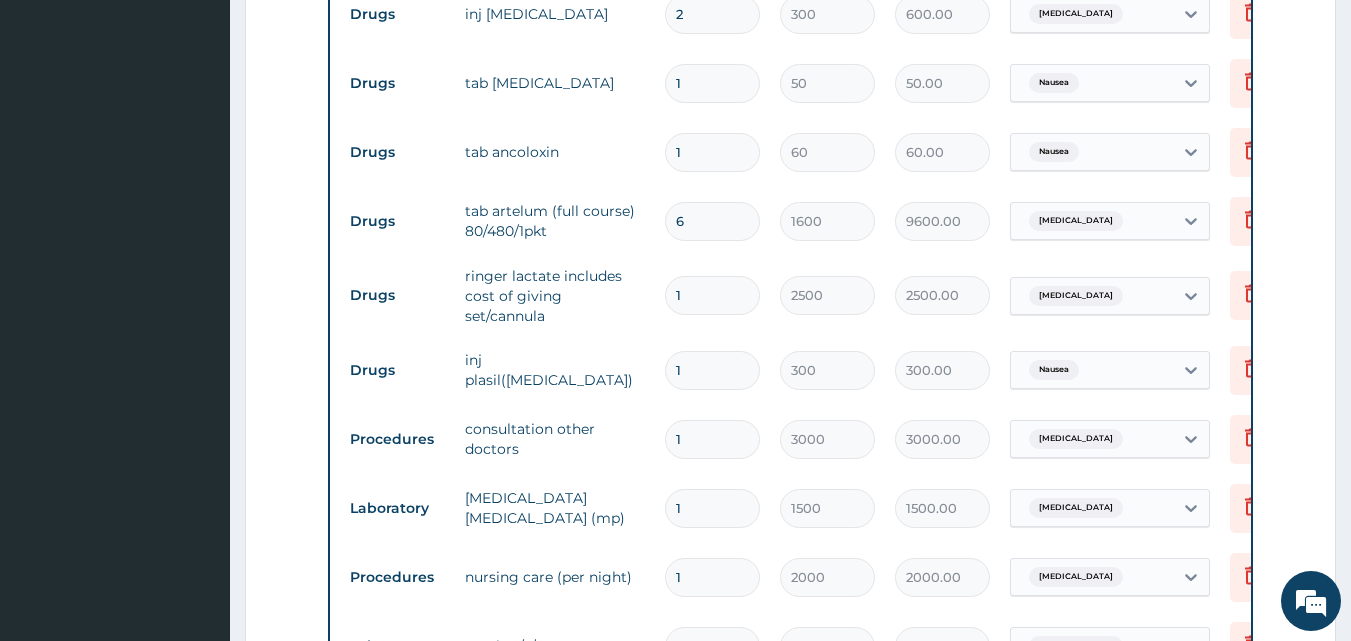 scroll, scrollTop: 902, scrollLeft: 0, axis: vertical 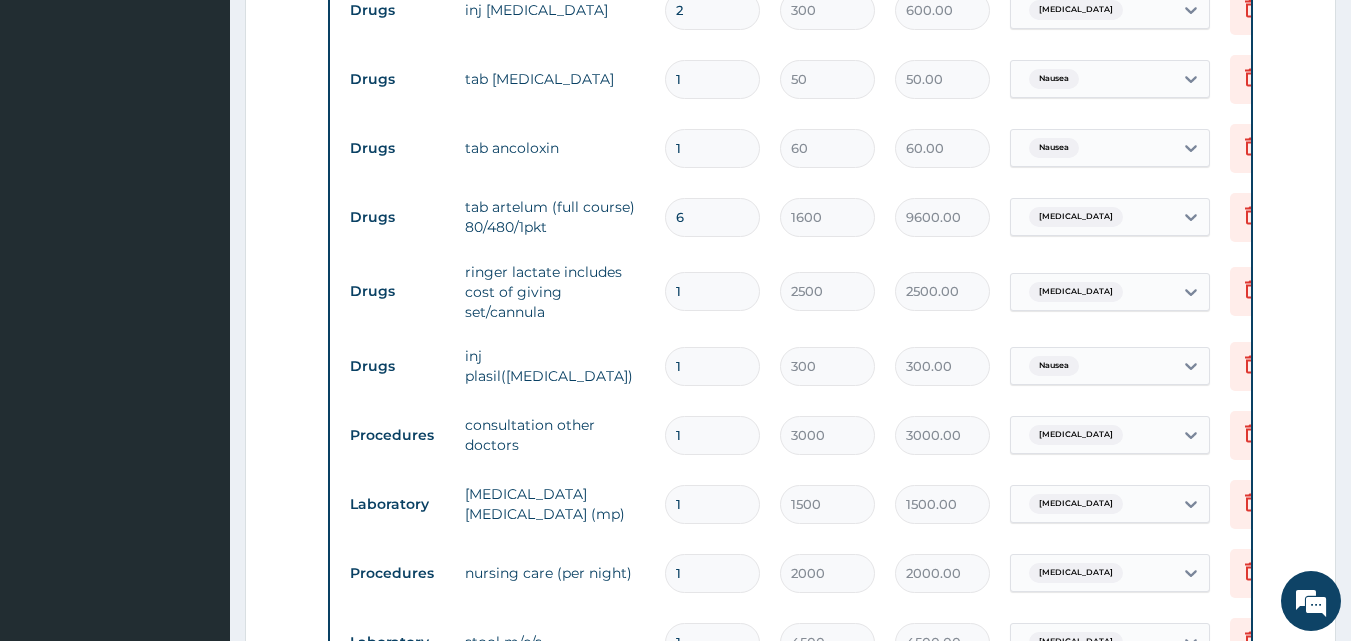 type on "18" 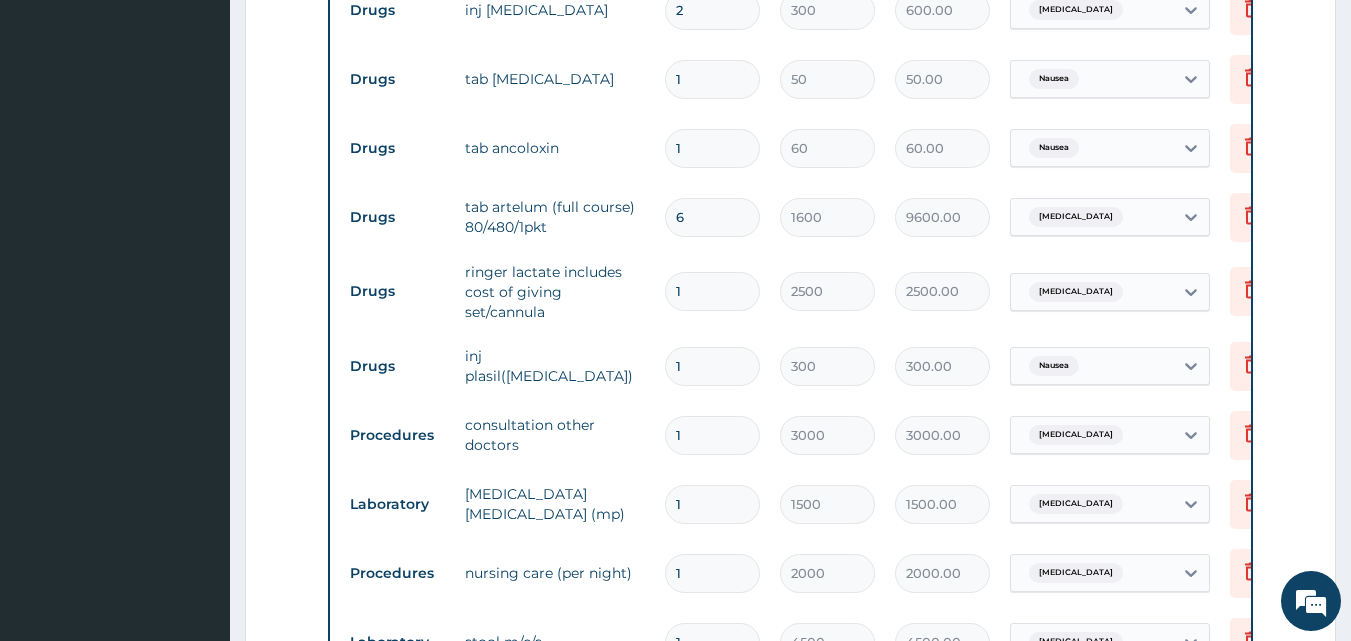 click on "1" at bounding box center (712, 148) 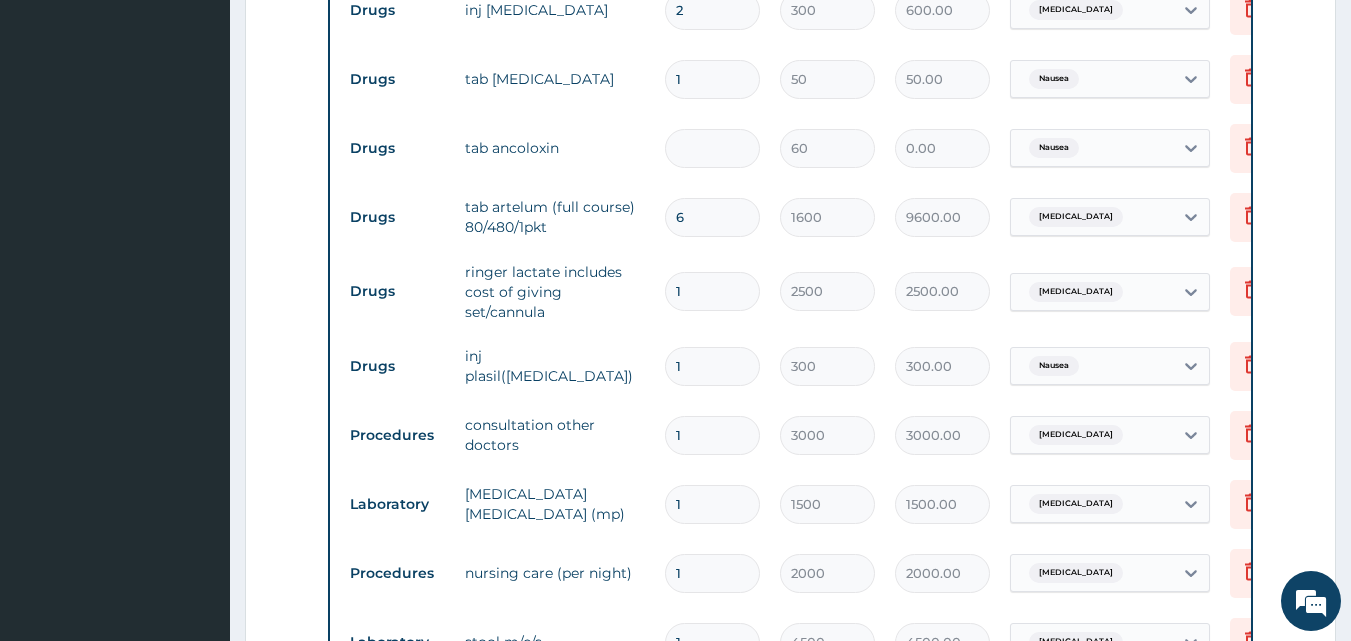 type on "9" 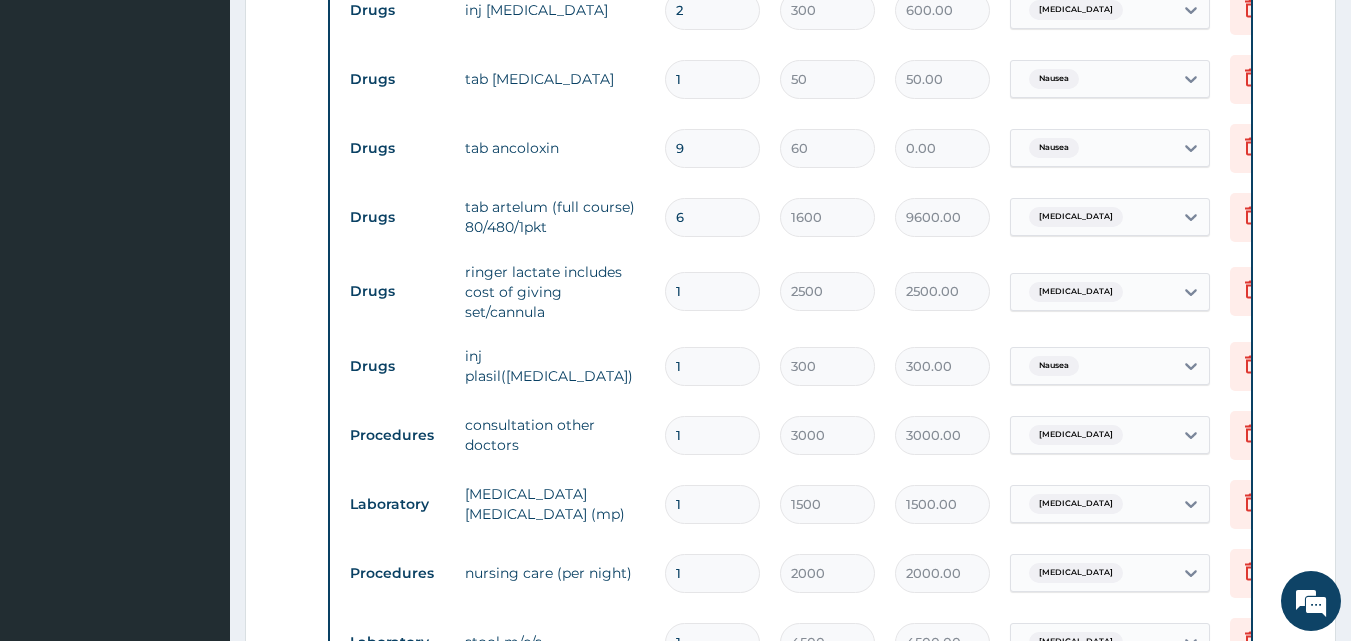 type on "540.00" 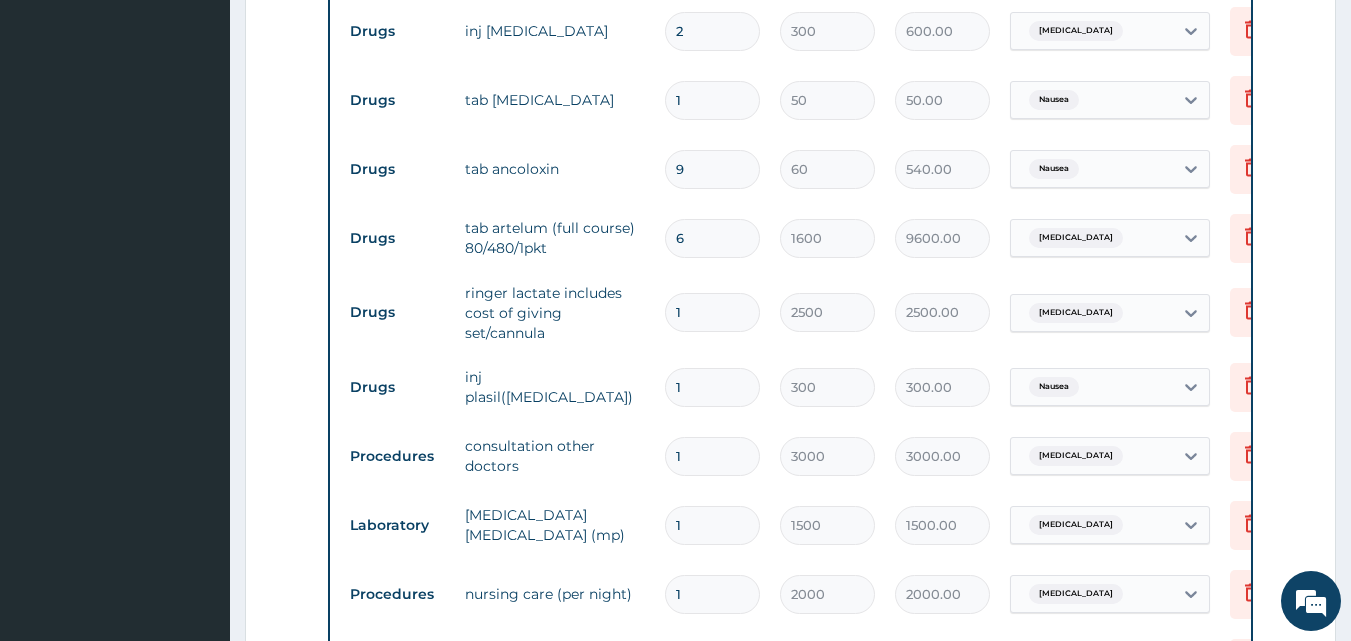 scroll, scrollTop: 906, scrollLeft: 0, axis: vertical 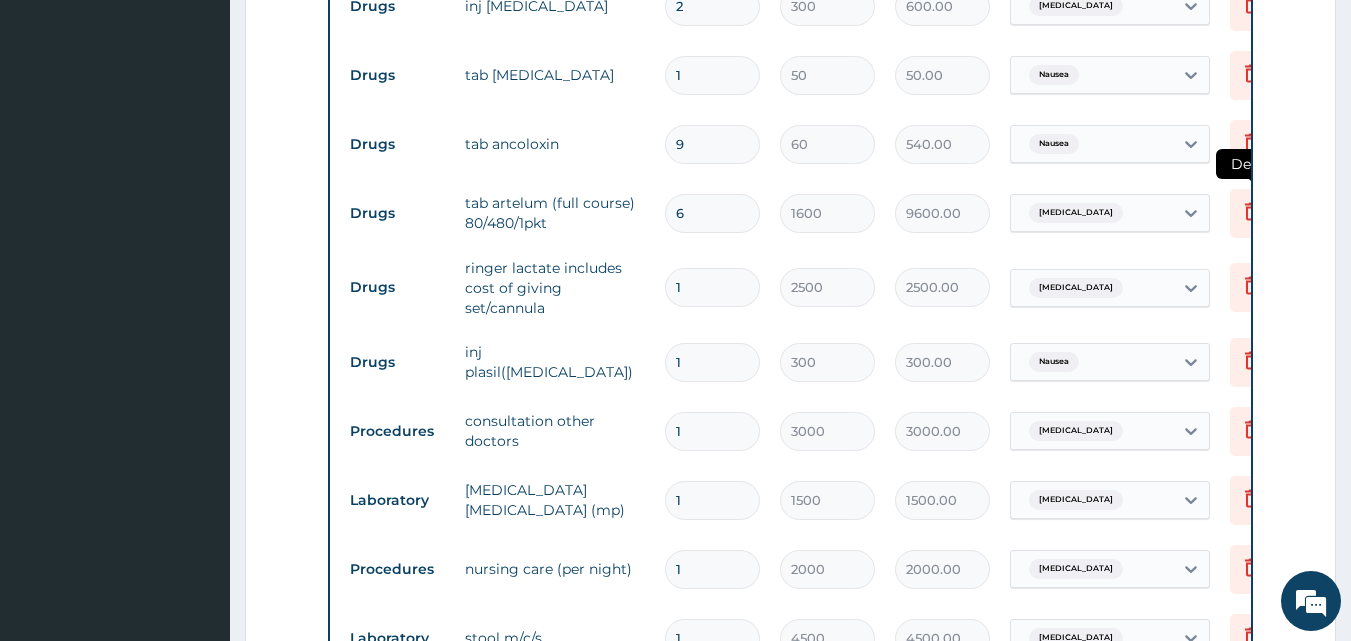 type on "9" 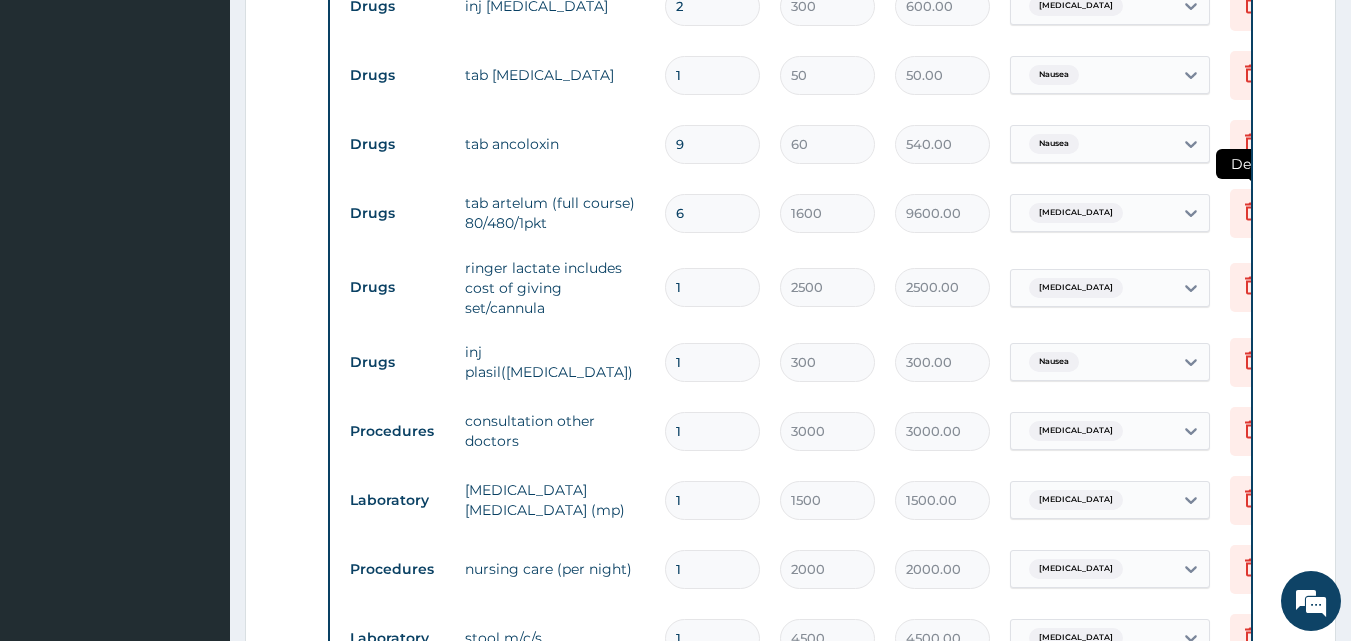 click at bounding box center (1252, 213) 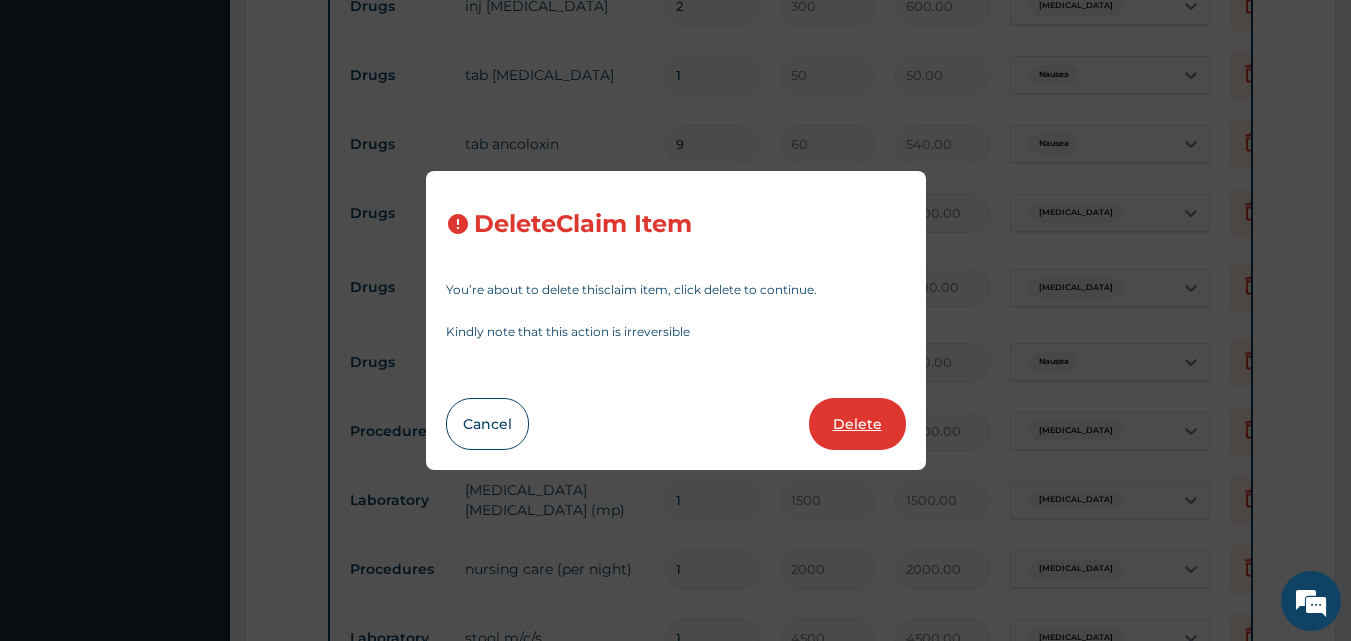 click on "Delete" at bounding box center (857, 424) 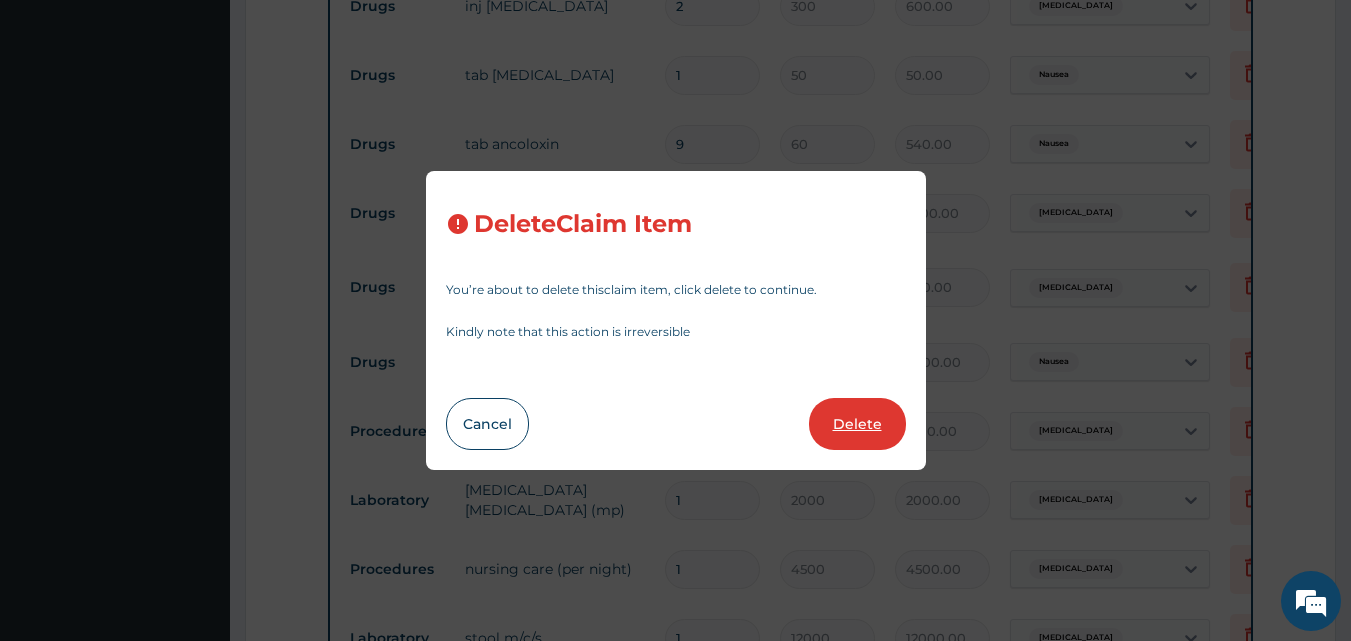 type on "6" 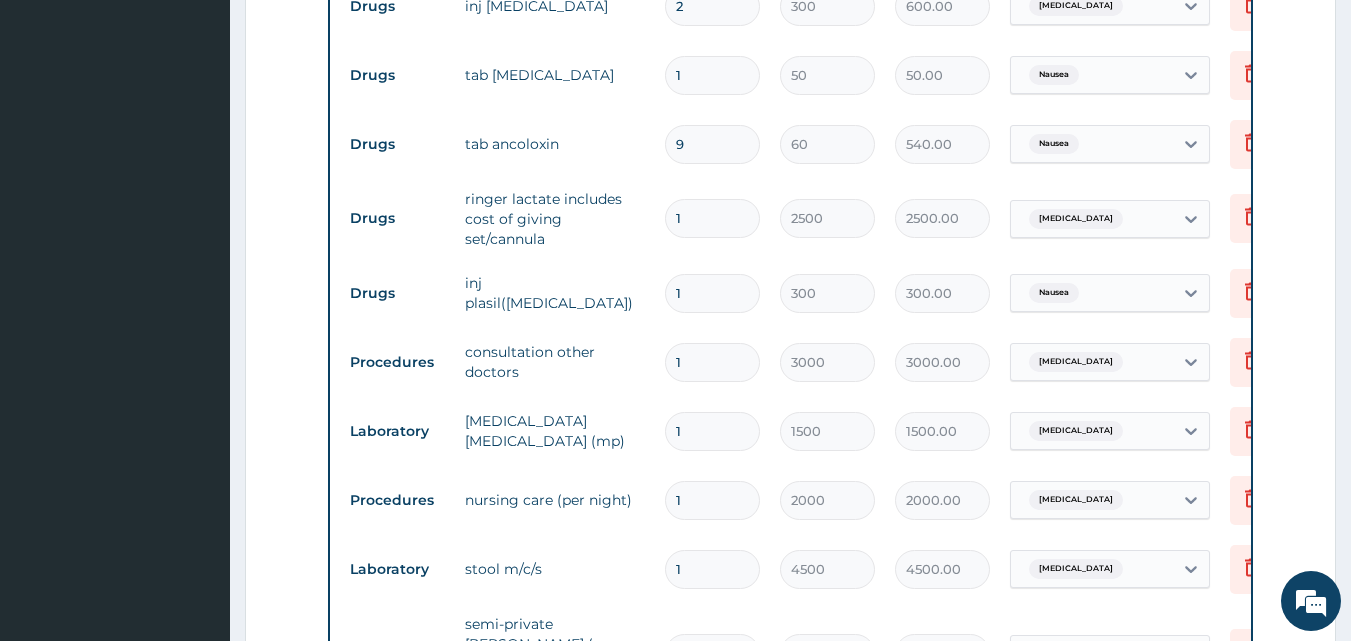 scroll, scrollTop: 1757, scrollLeft: 0, axis: vertical 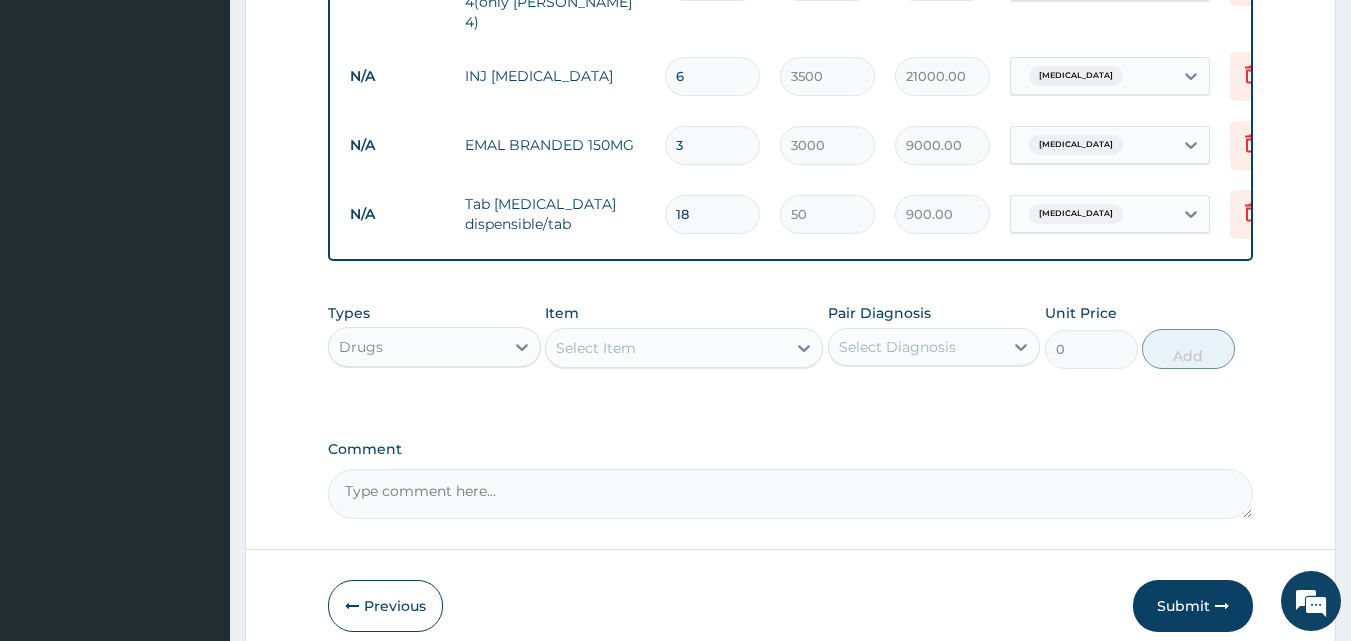 click on "Select Item" at bounding box center (666, 348) 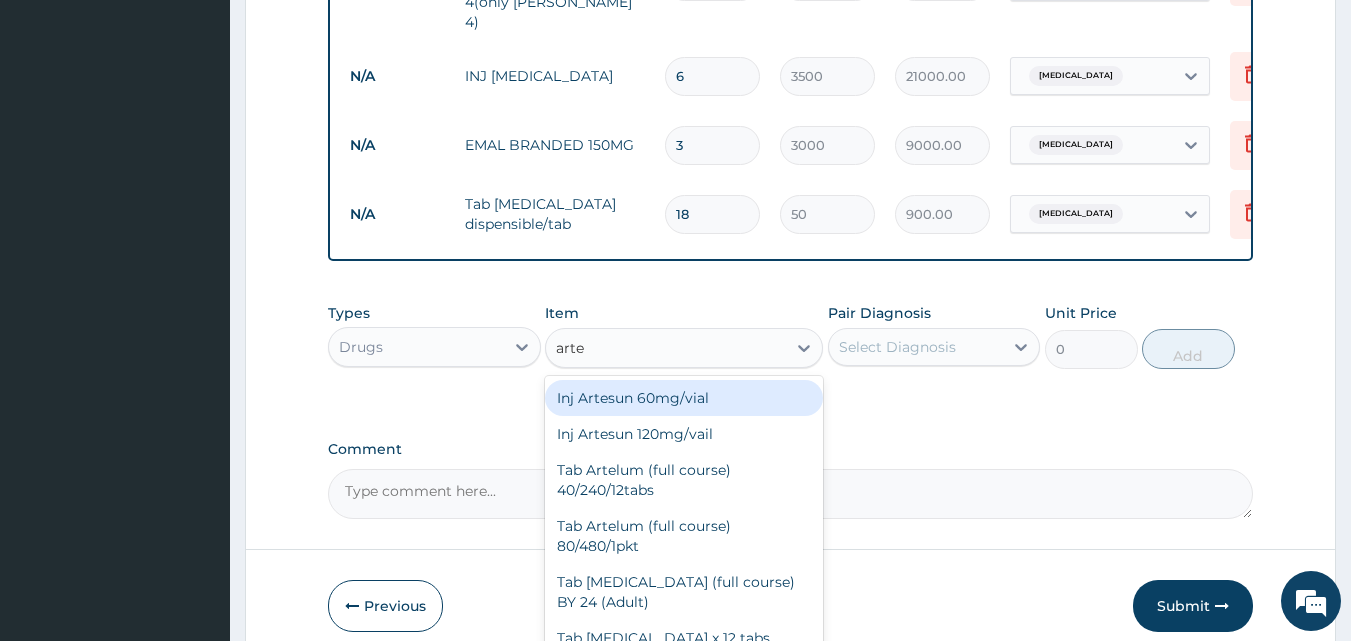 type on "artel" 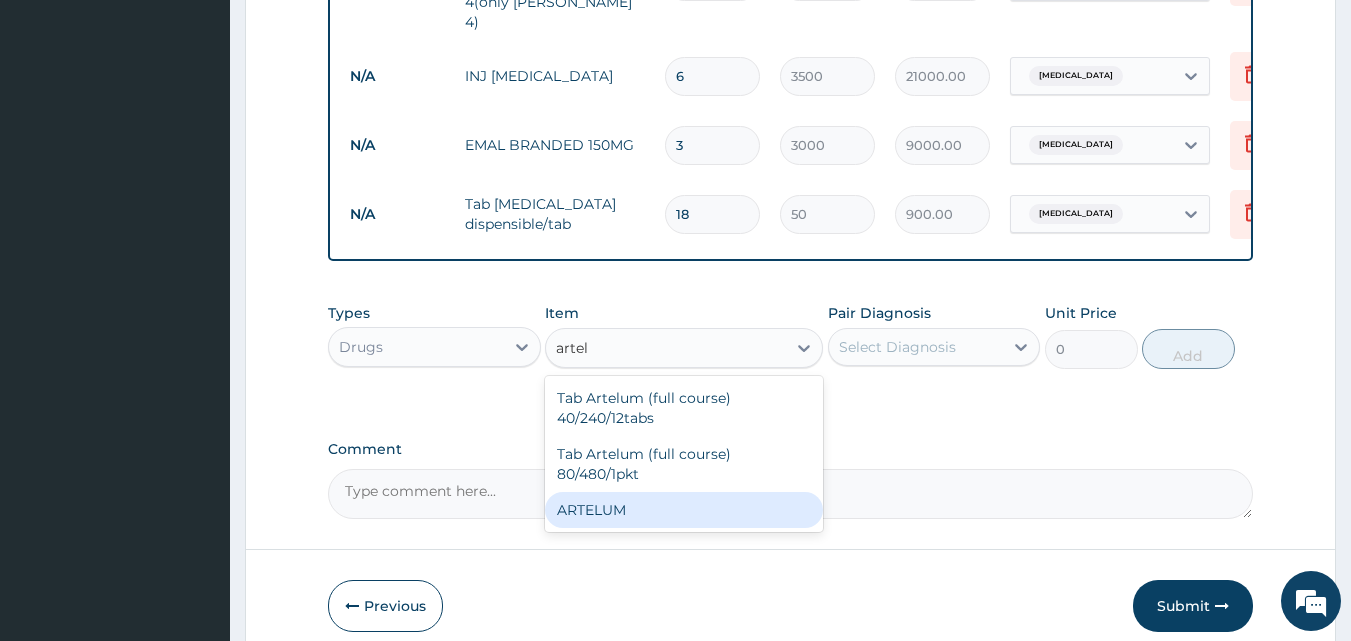 click on "ARTELUM" at bounding box center (684, 510) 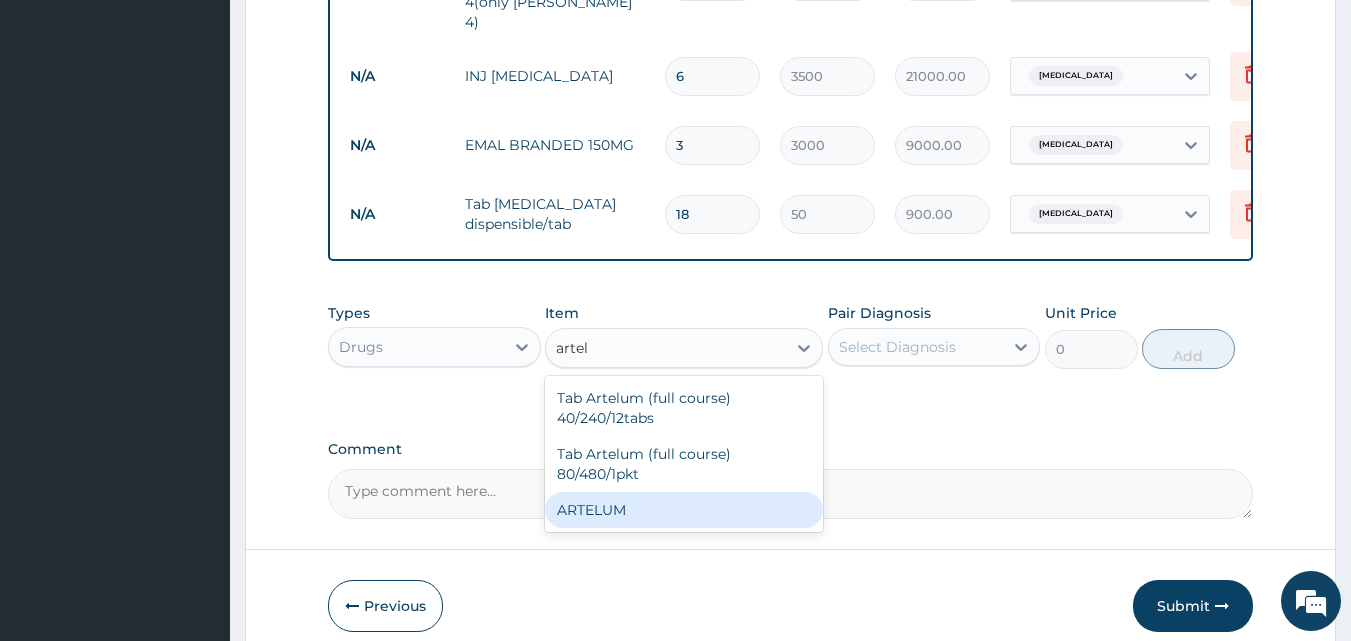 type 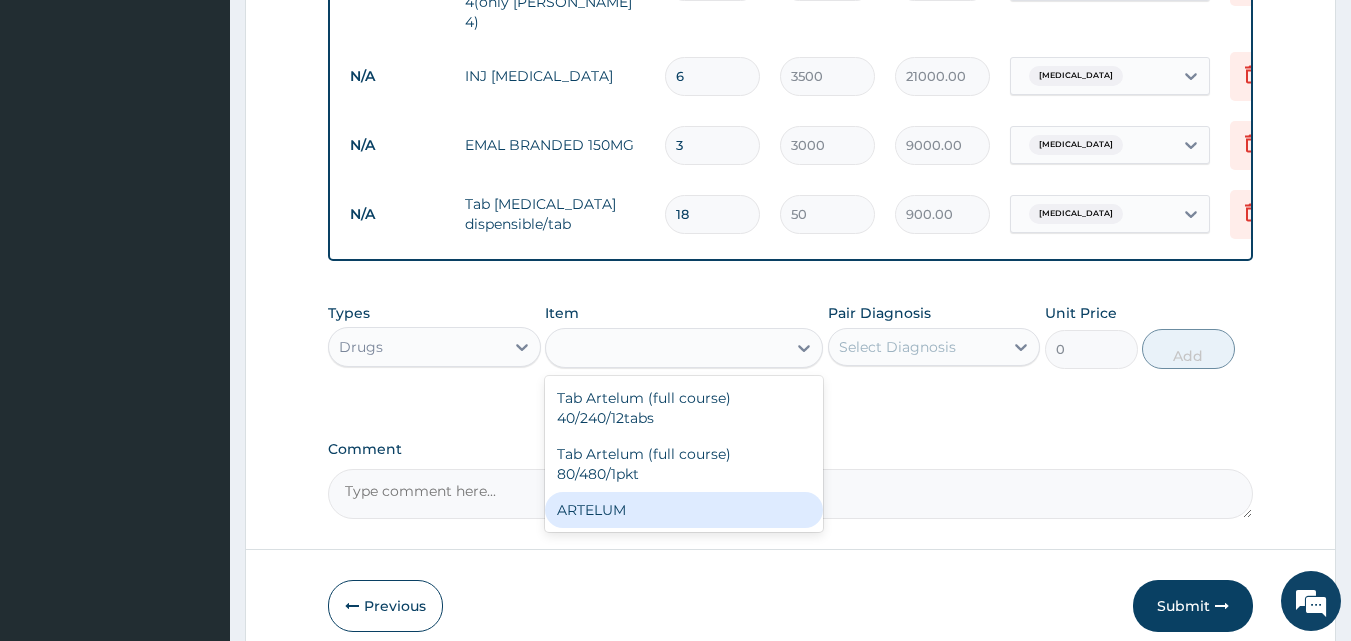 type on "2200" 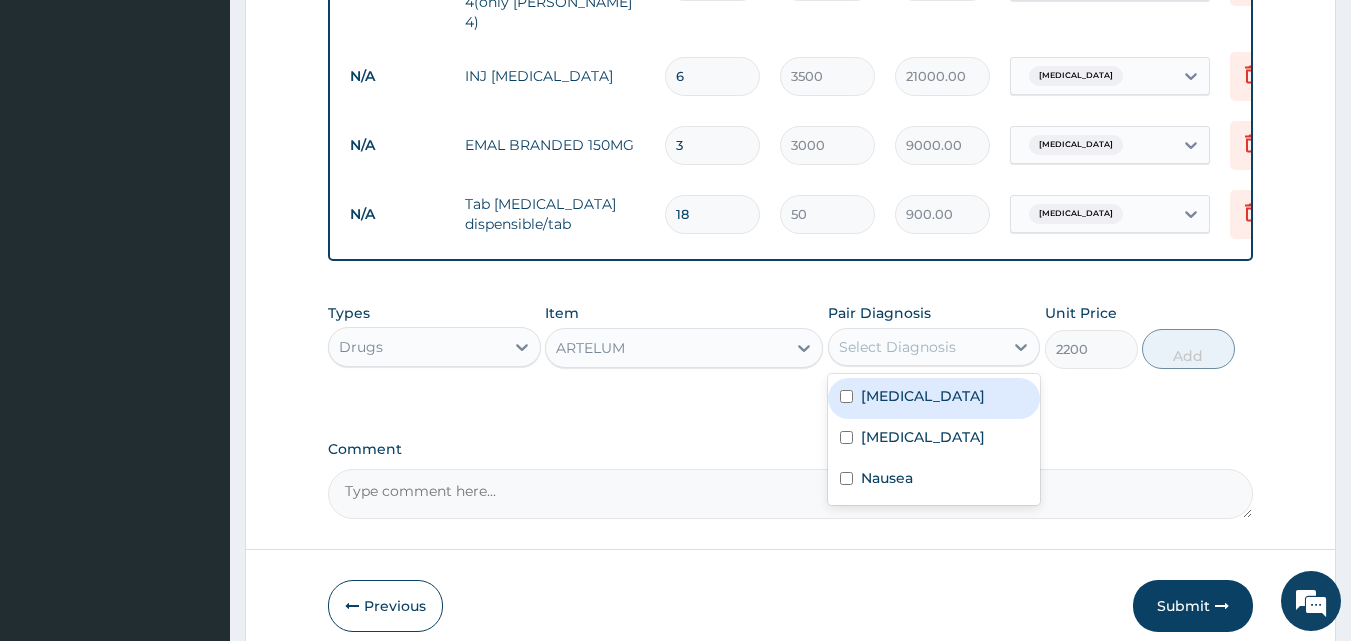 click on "Select Diagnosis" at bounding box center (934, 347) 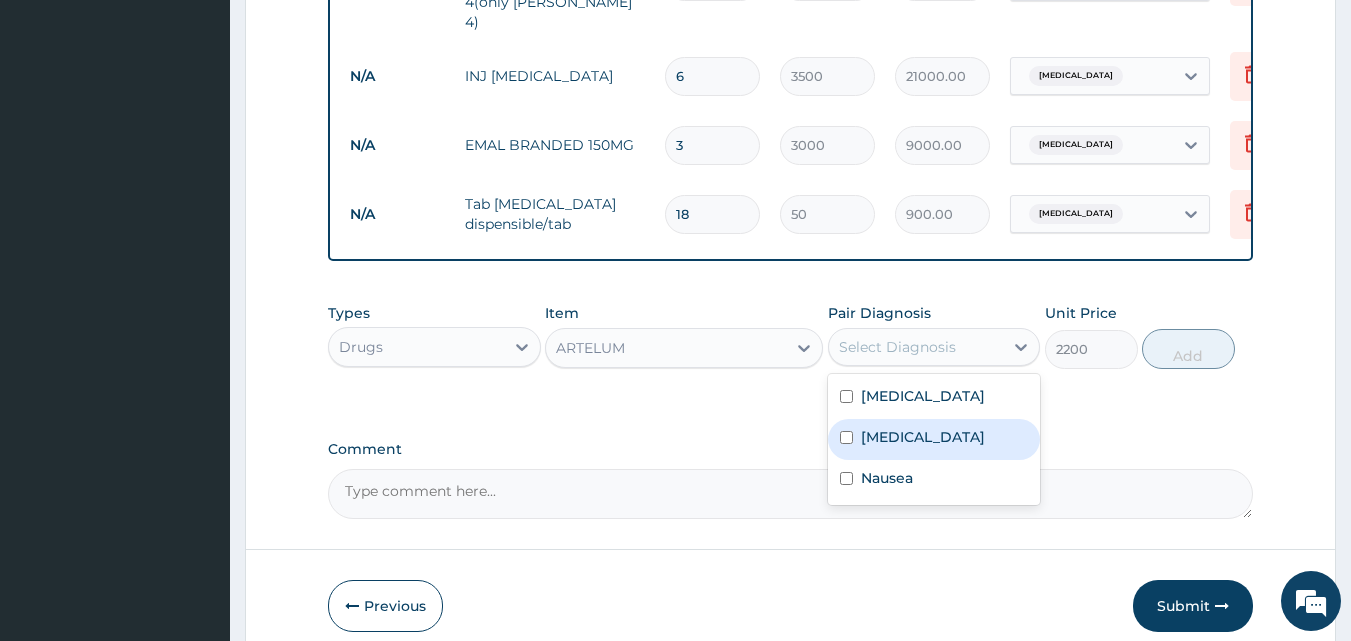 click on "[MEDICAL_DATA]" at bounding box center [934, 439] 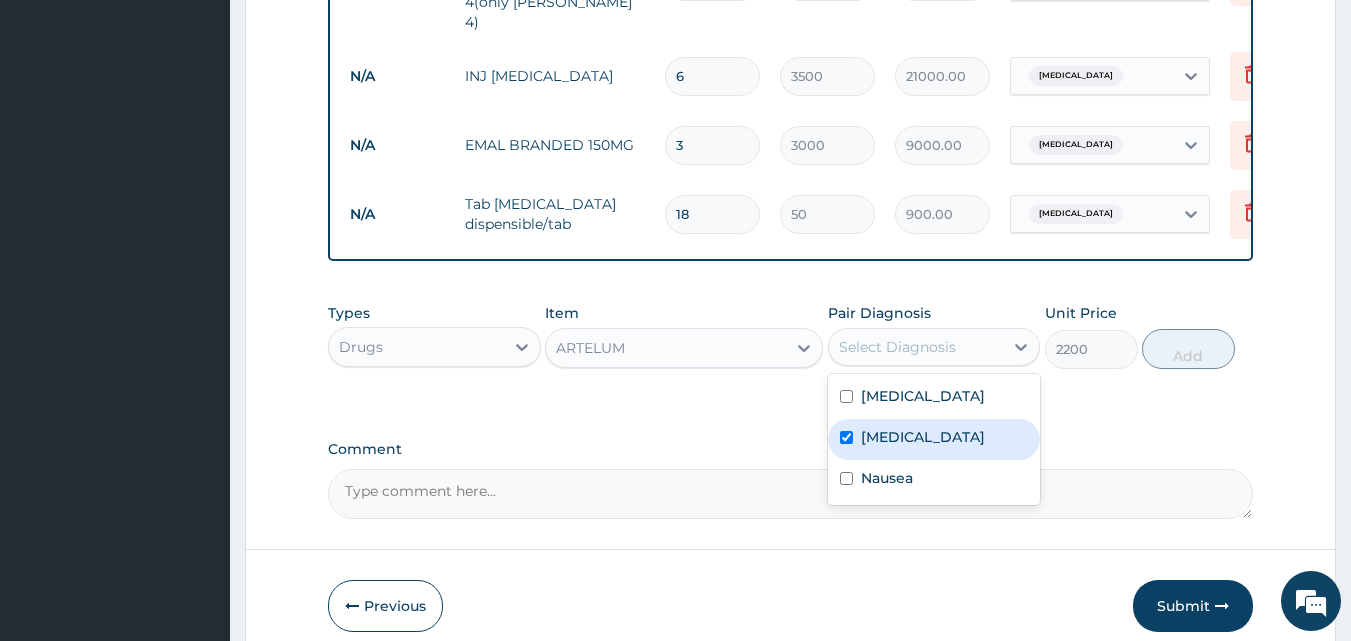 checkbox on "true" 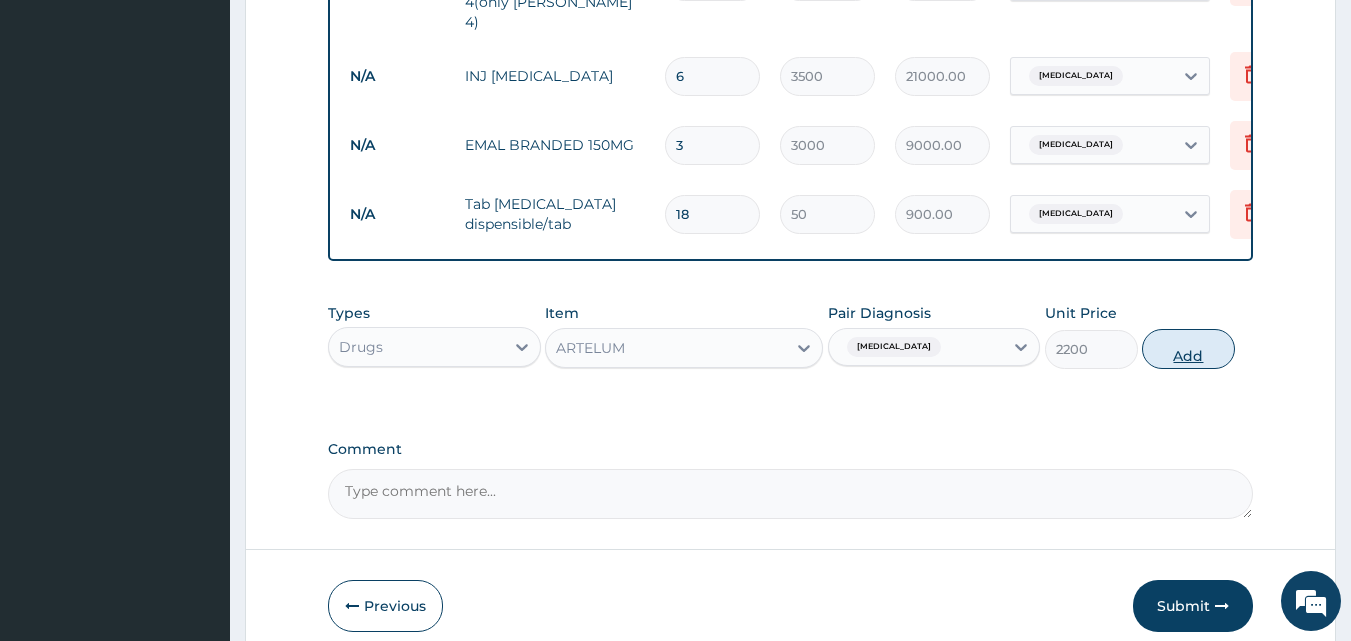 click on "Add" at bounding box center [1188, 349] 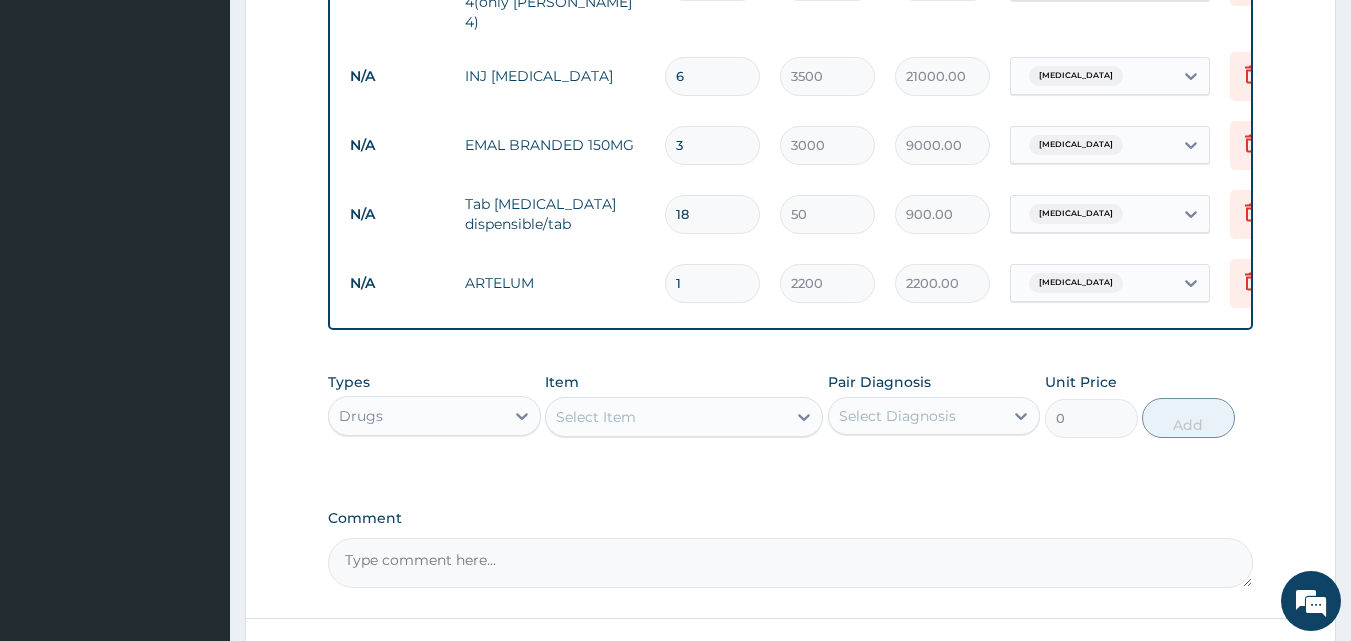 scroll, scrollTop: 1847, scrollLeft: 0, axis: vertical 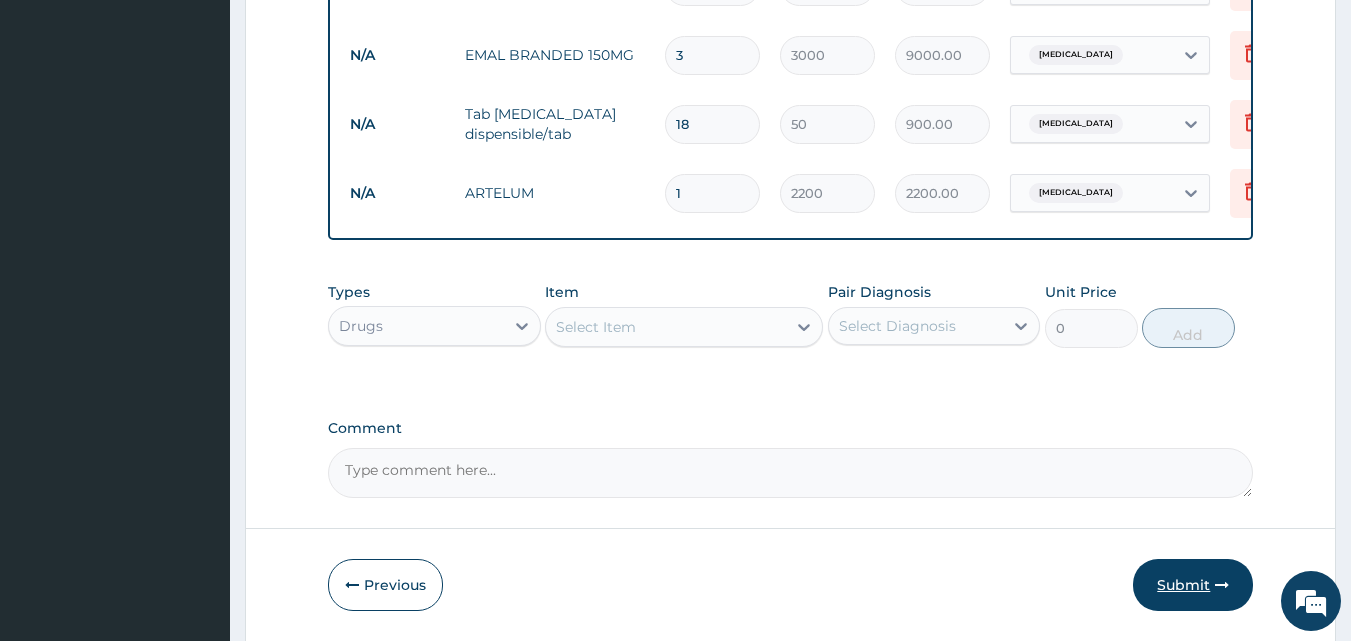 click on "Submit" at bounding box center [1193, 585] 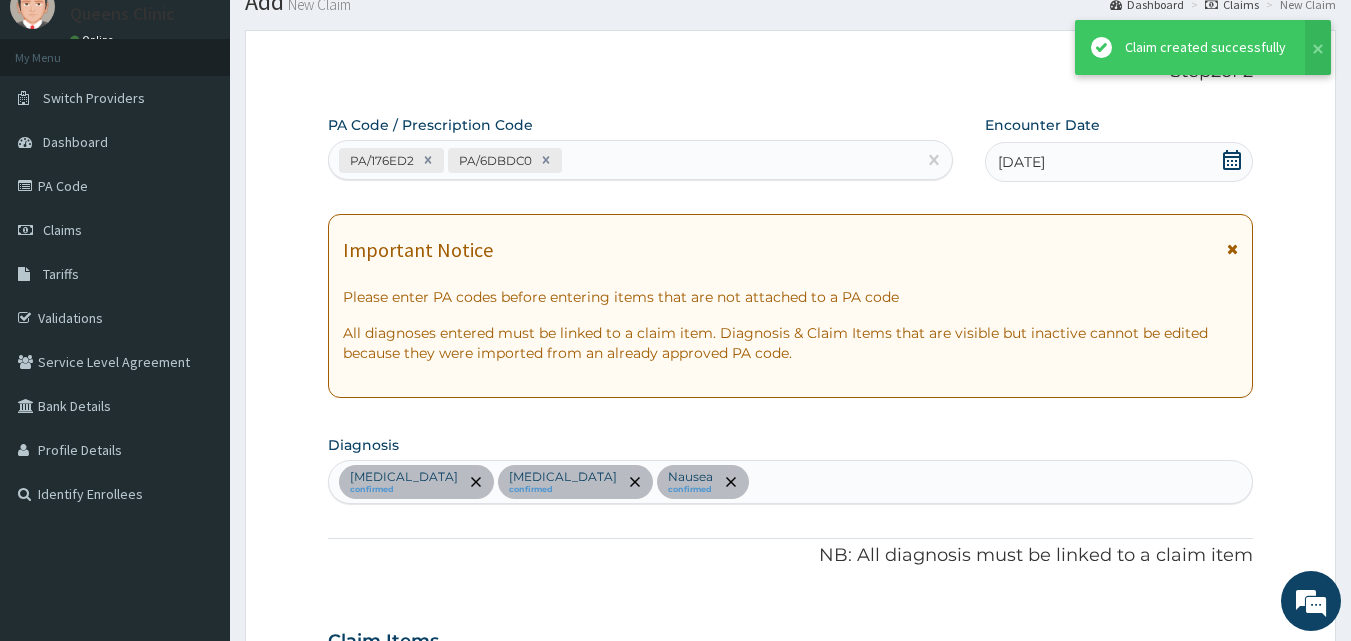 scroll, scrollTop: 1847, scrollLeft: 0, axis: vertical 